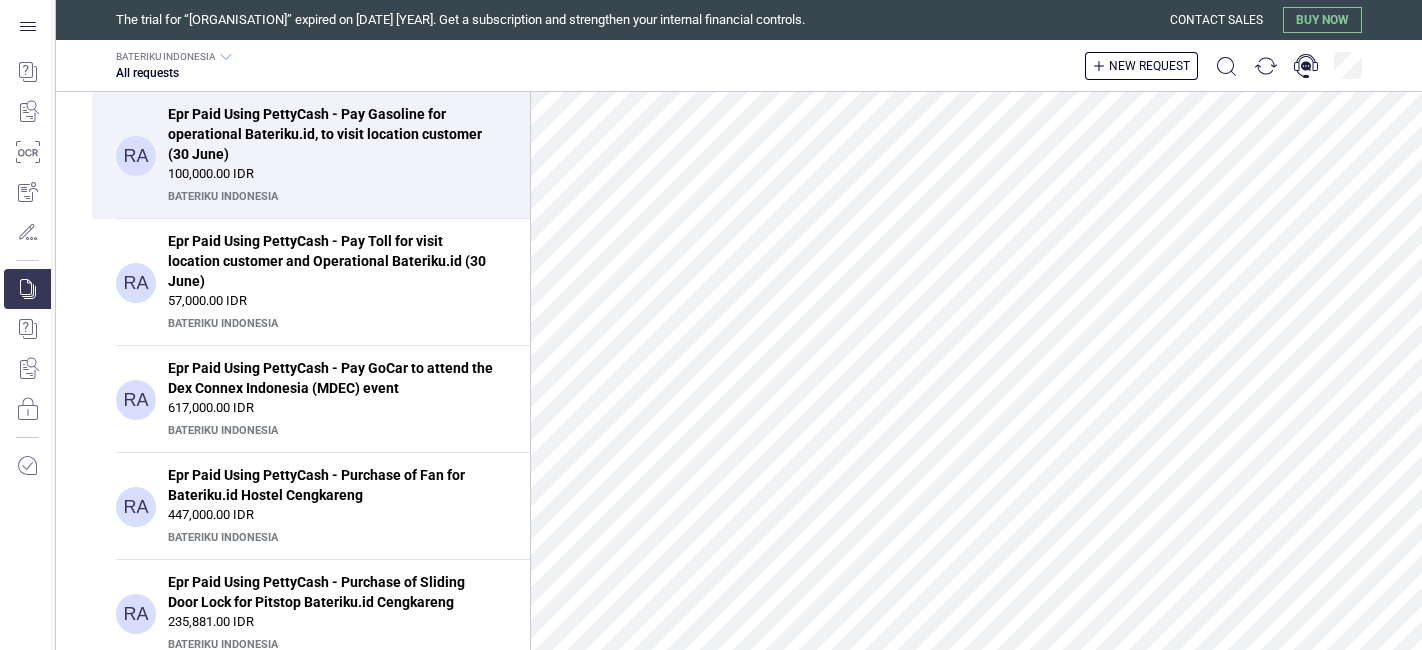 scroll, scrollTop: 0, scrollLeft: 0, axis: both 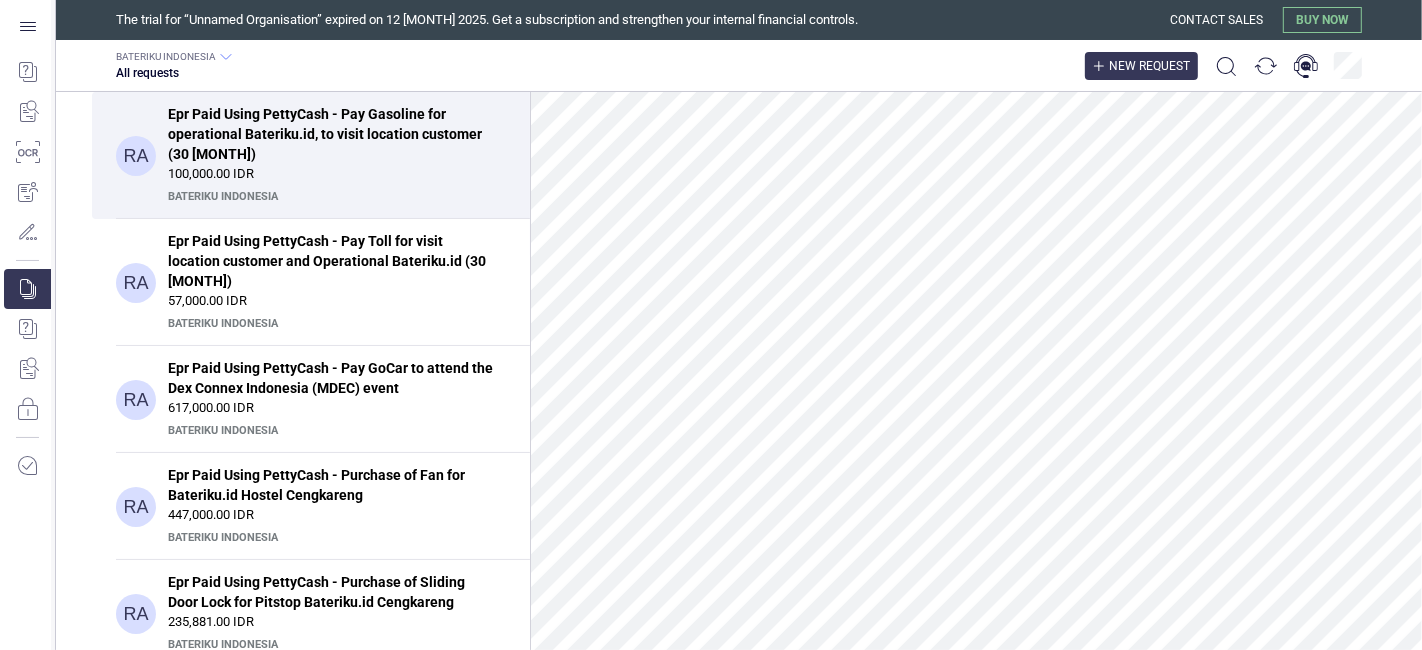 click on "New request" at bounding box center (1149, 66) 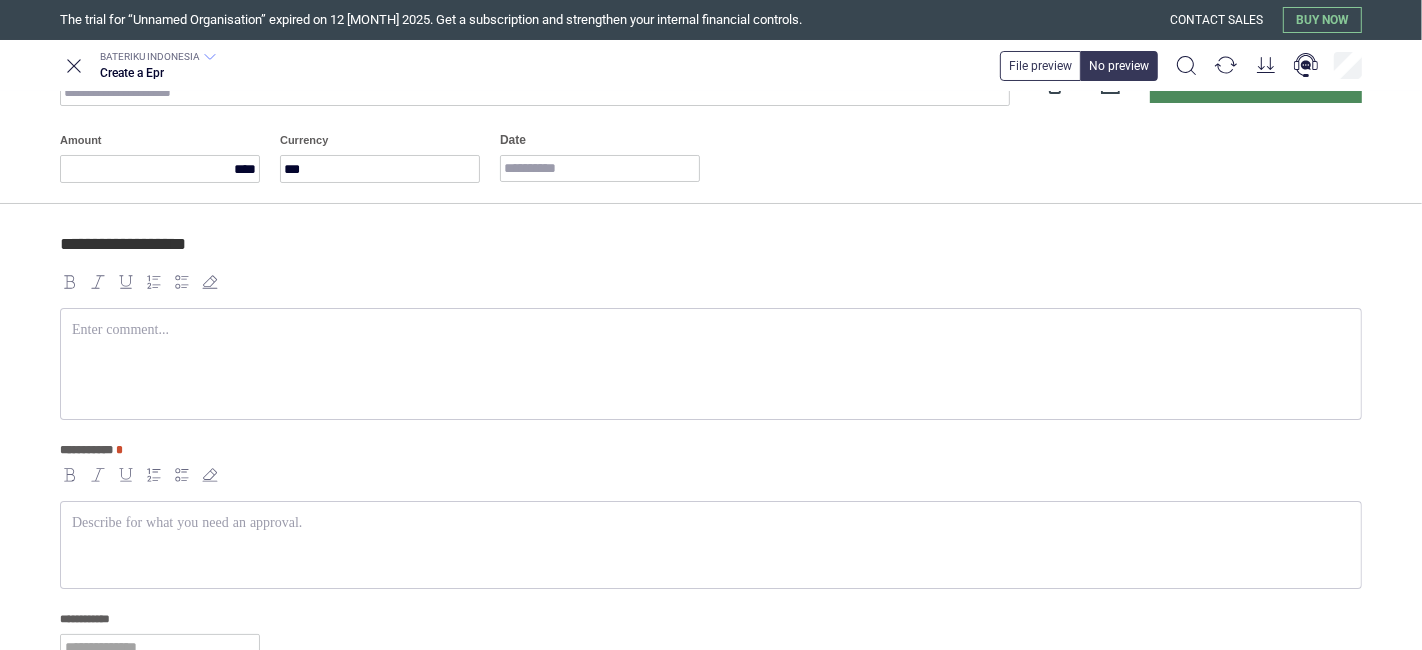 scroll, scrollTop: 111, scrollLeft: 0, axis: vertical 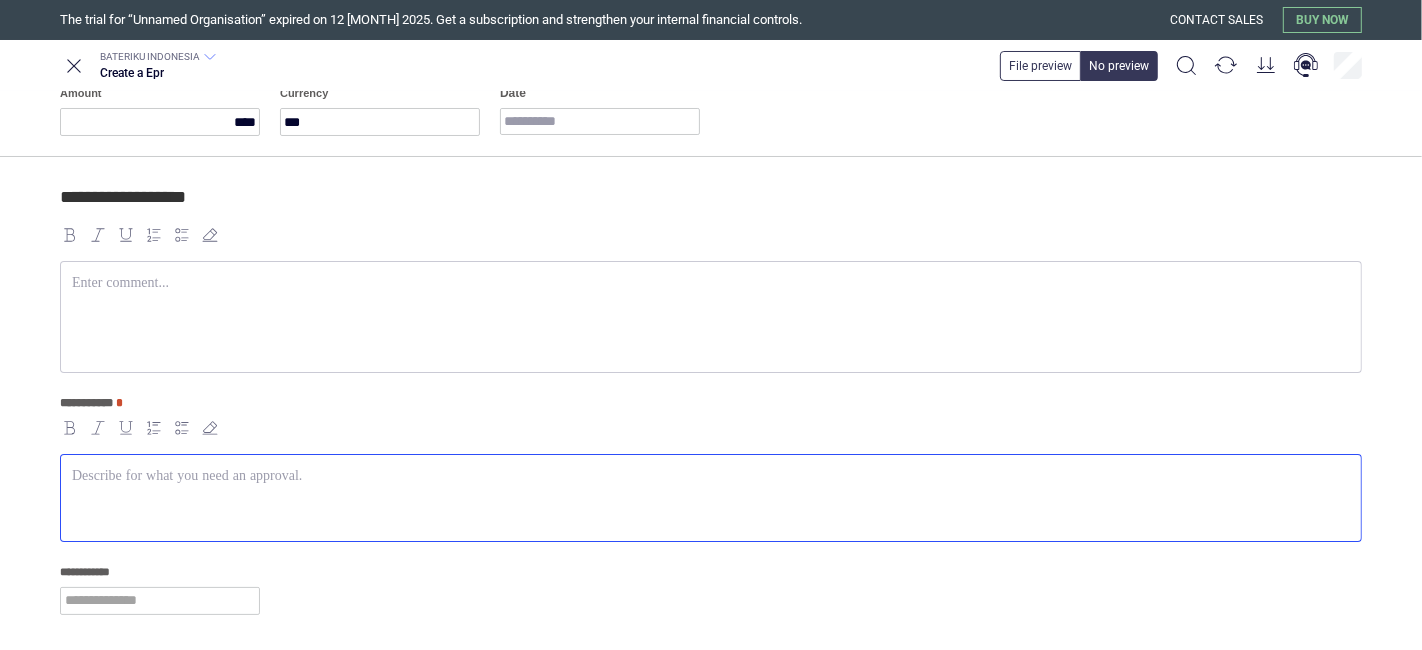 click at bounding box center (711, 498) 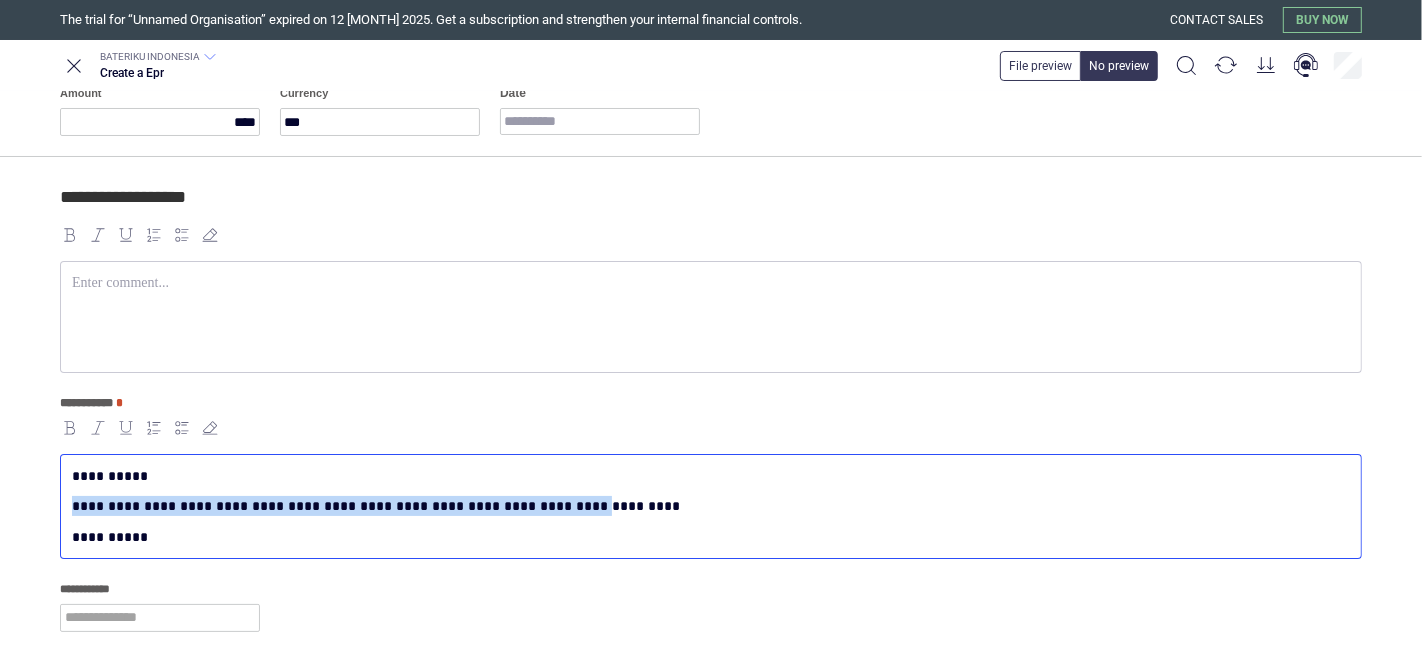 drag, startPoint x: 522, startPoint y: 505, endPoint x: 40, endPoint y: 505, distance: 482 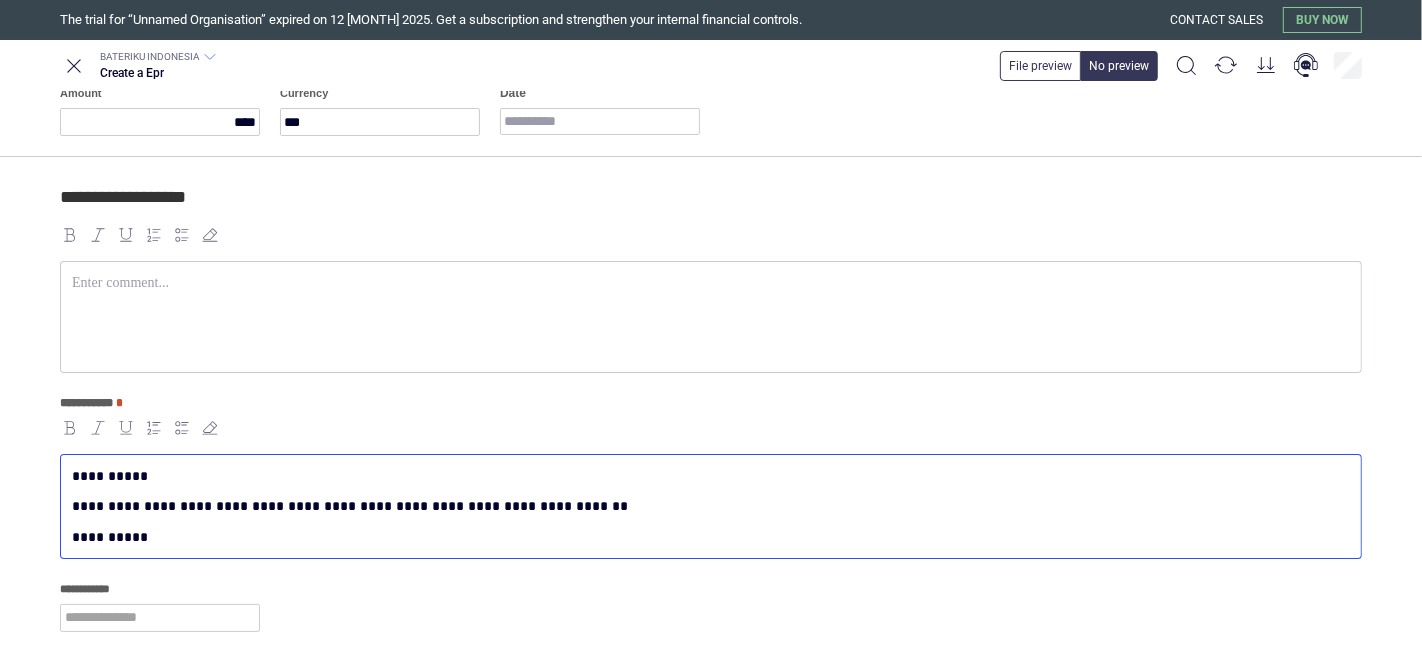 click at bounding box center [711, 317] 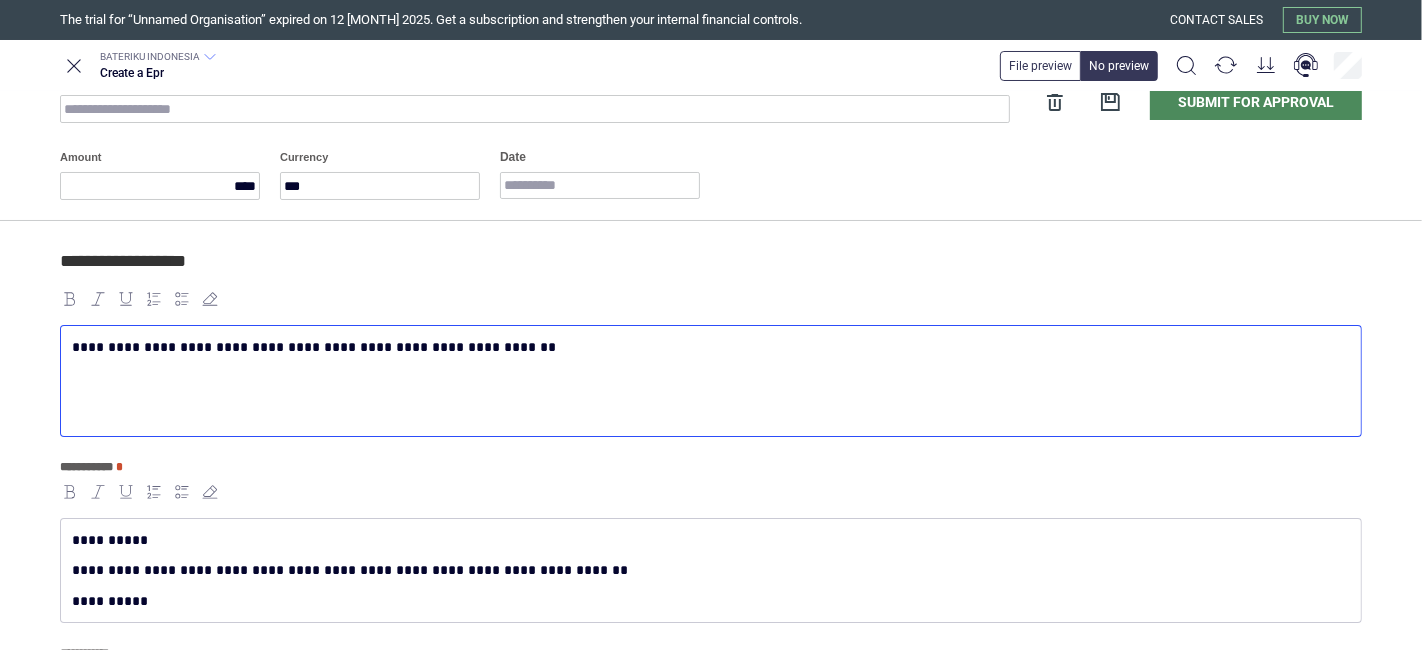 scroll, scrollTop: 0, scrollLeft: 0, axis: both 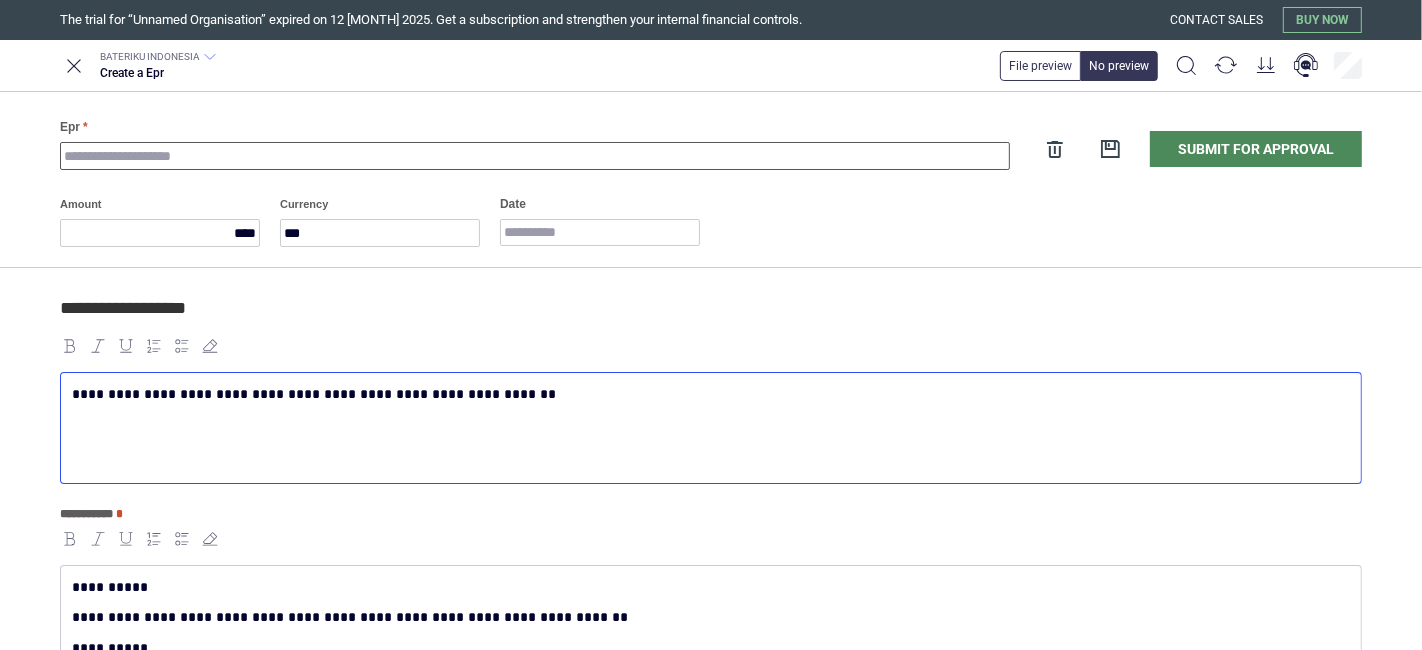 click on "Epr" at bounding box center (535, 156) 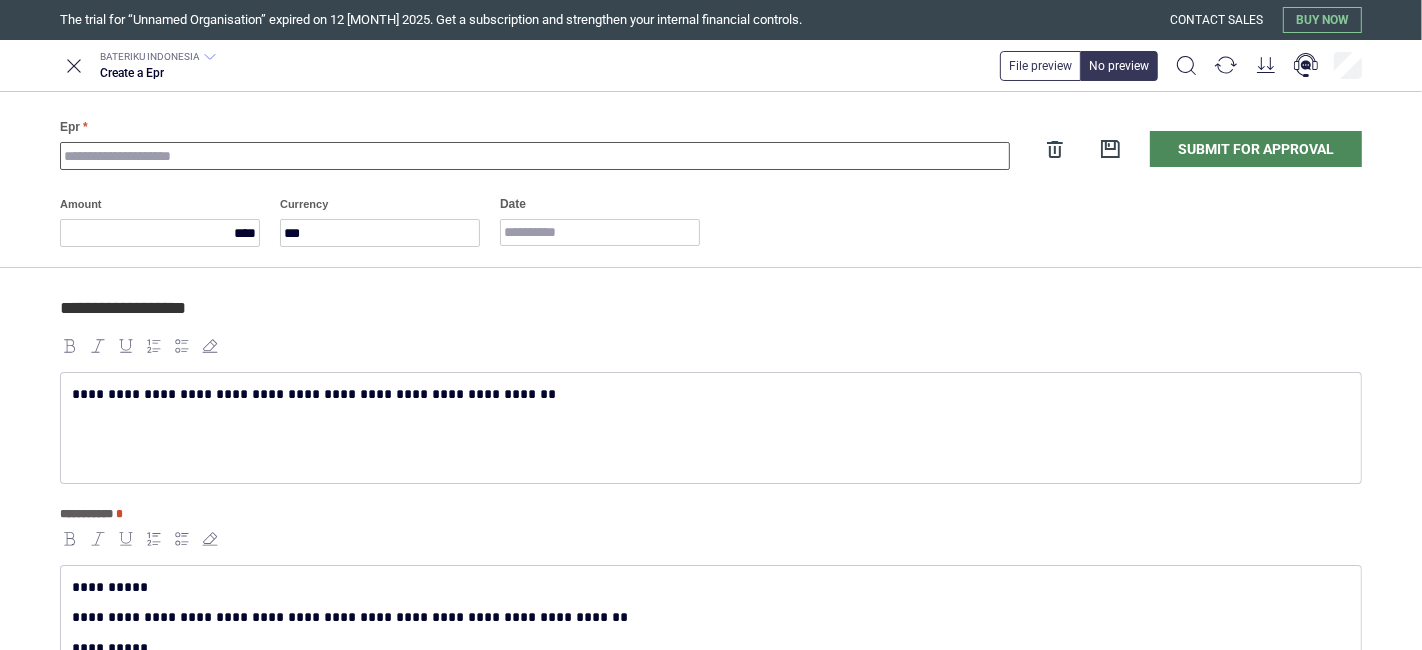 paste on "**********" 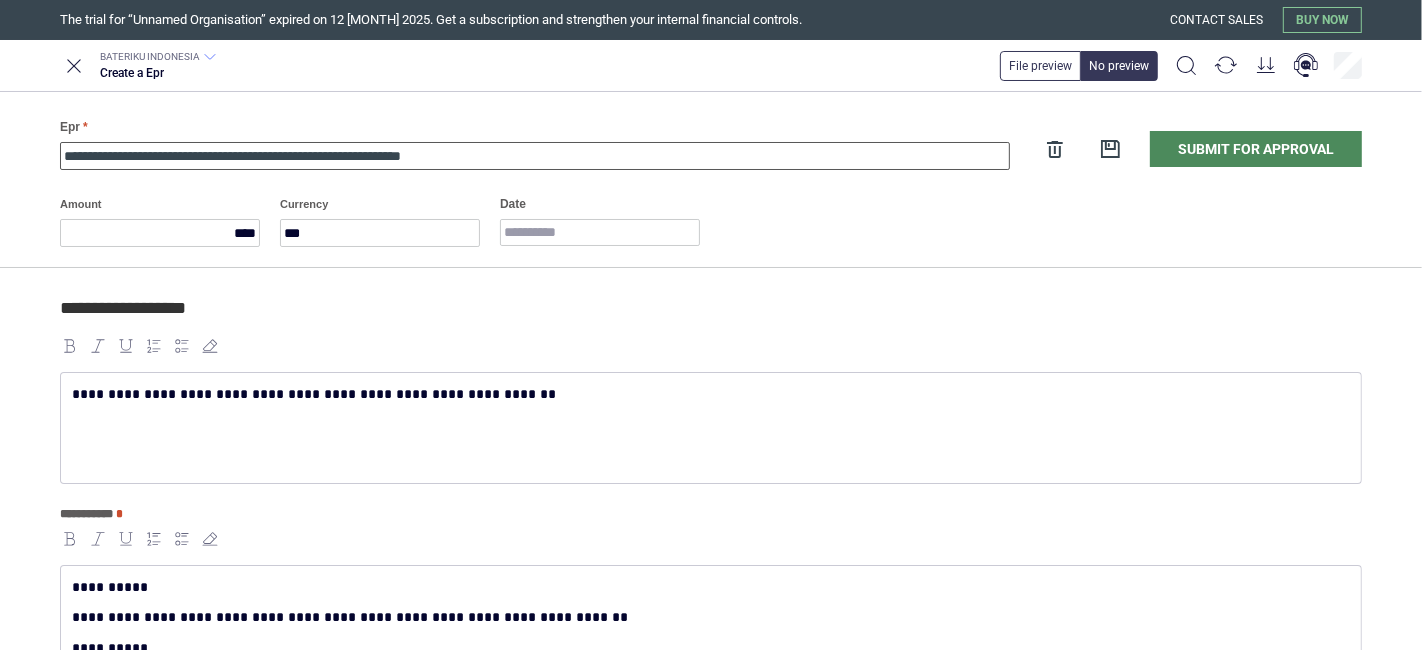 type on "**********" 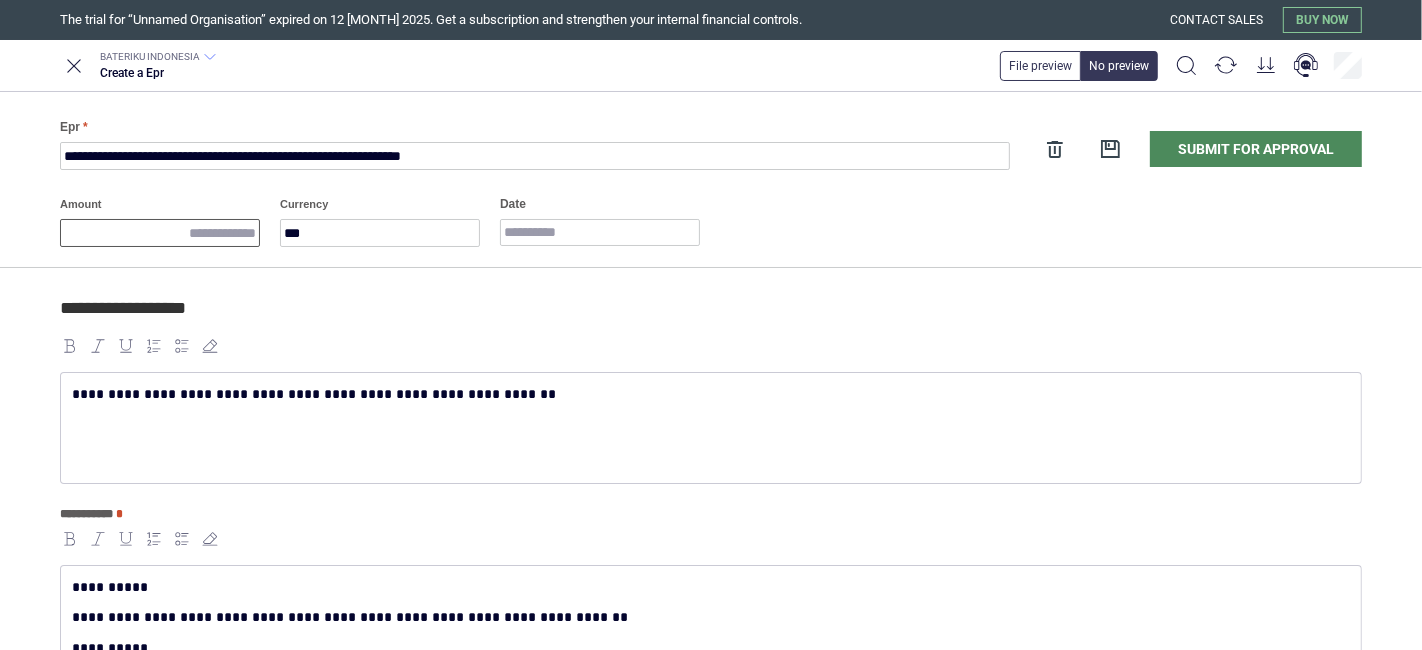 click on "Amount" at bounding box center [160, 233] 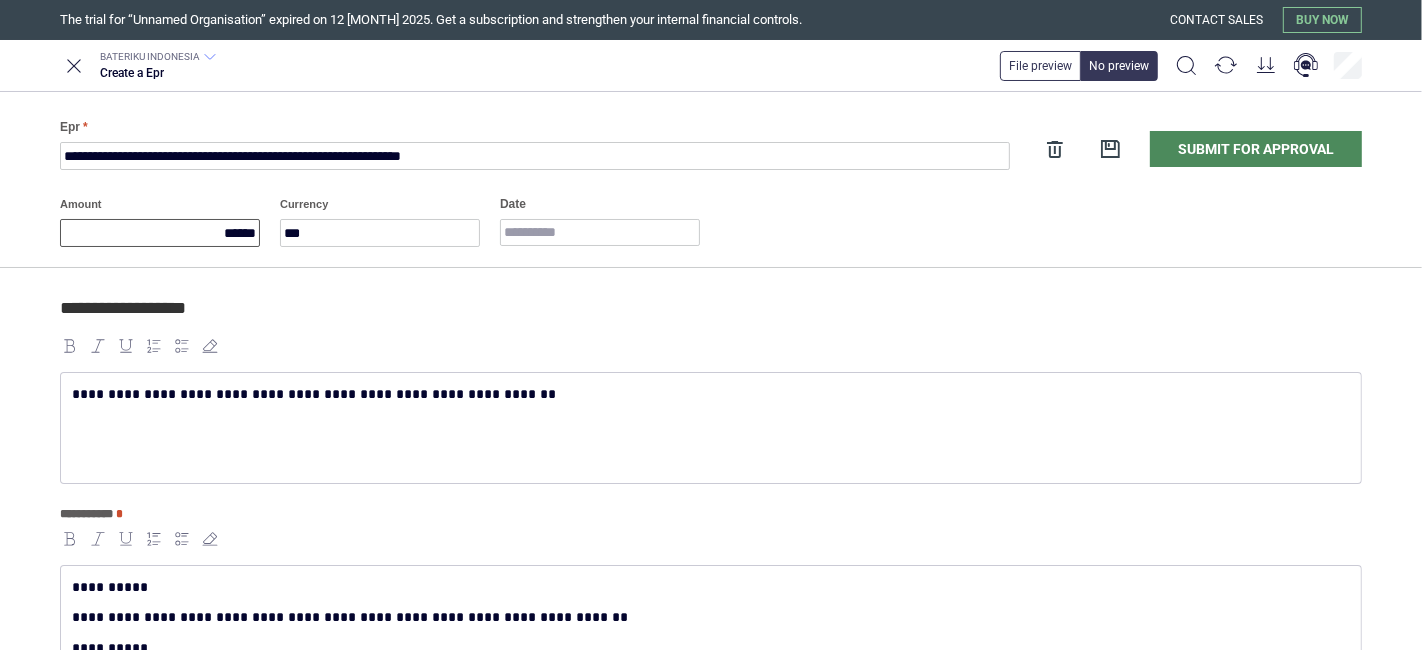 type on "******" 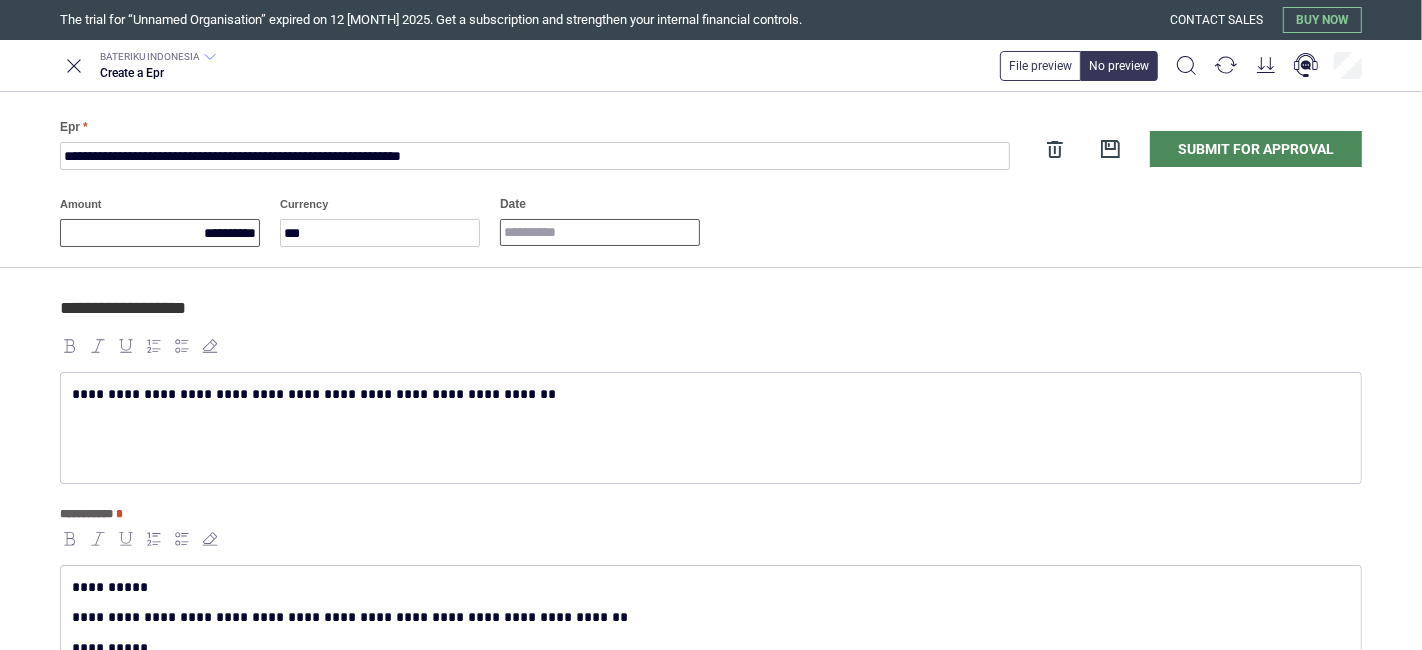 click on "Date" at bounding box center (600, 232) 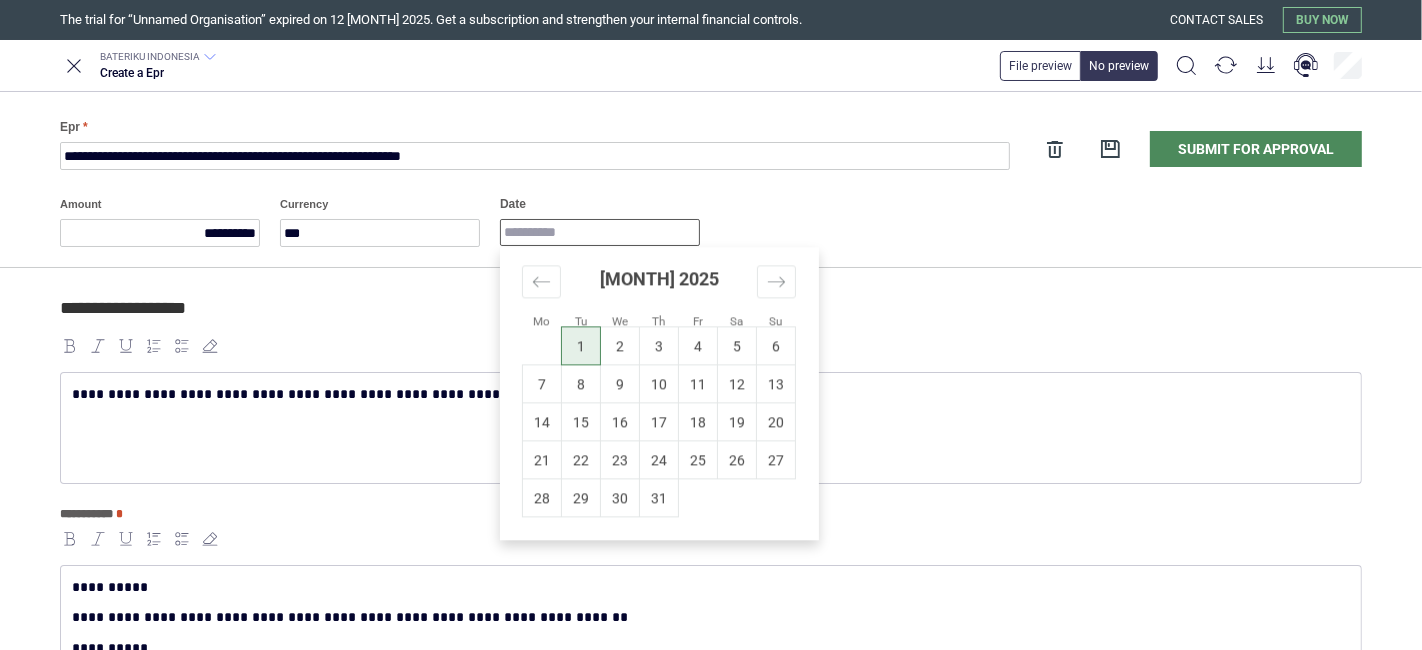 click on "1" at bounding box center [581, 346] 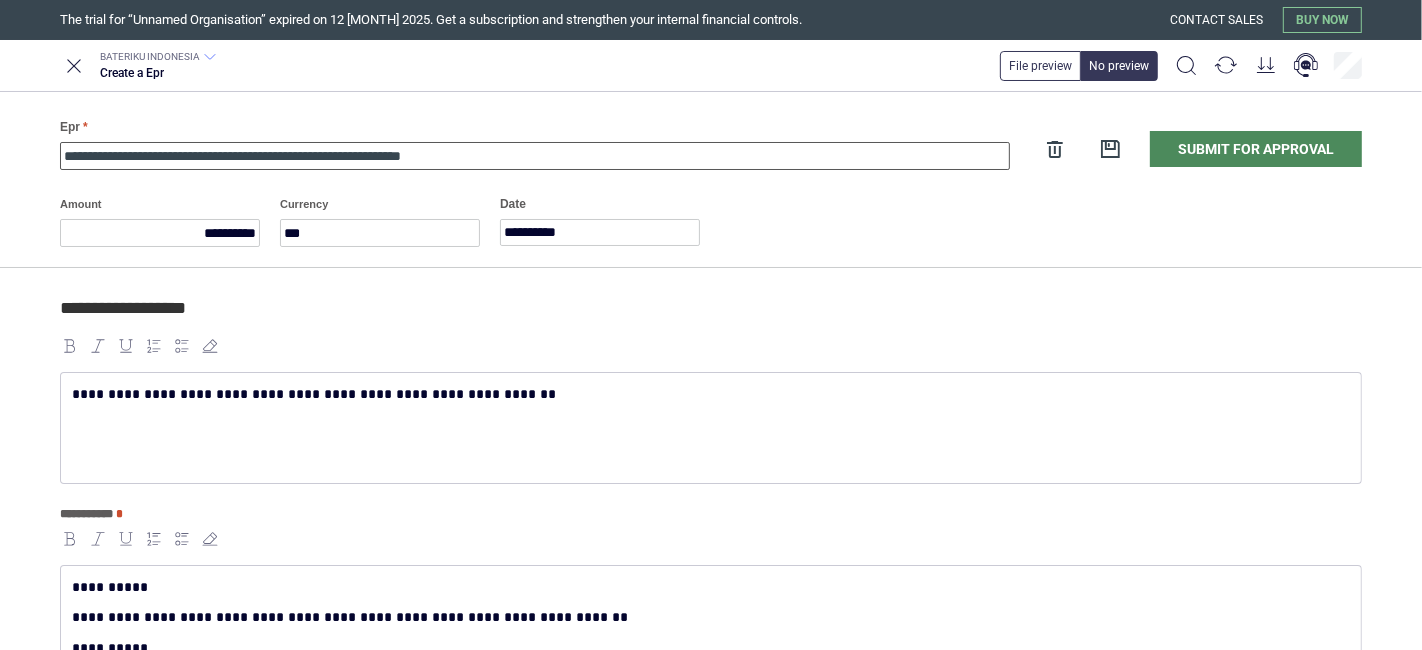 click on "**********" at bounding box center [535, 156] 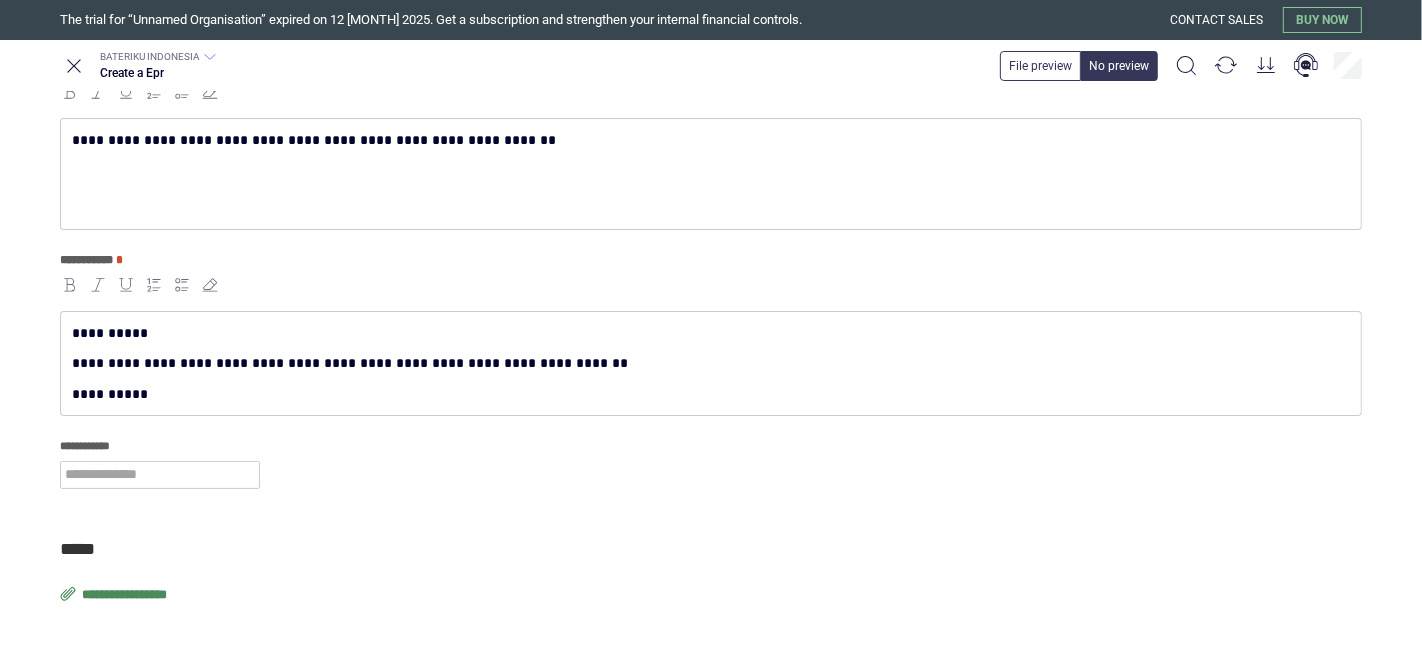 scroll, scrollTop: 265, scrollLeft: 0, axis: vertical 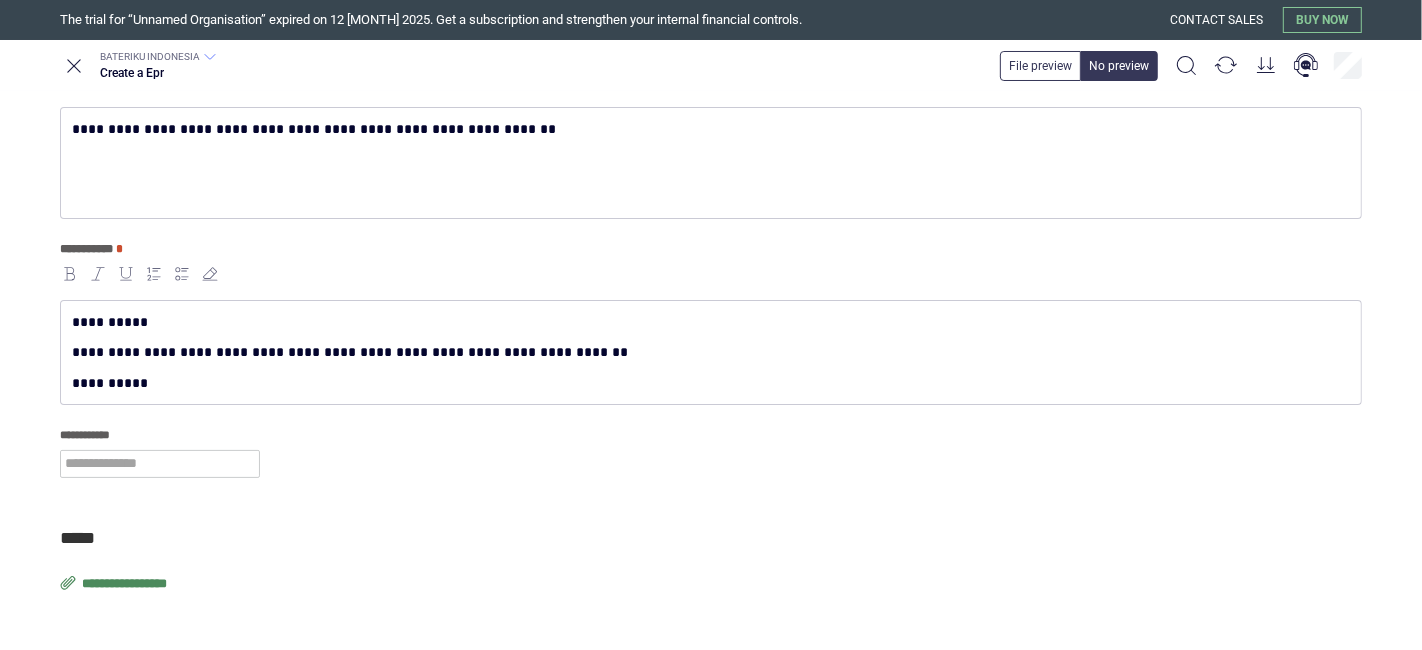 click on "**********" at bounding box center [160, 451] 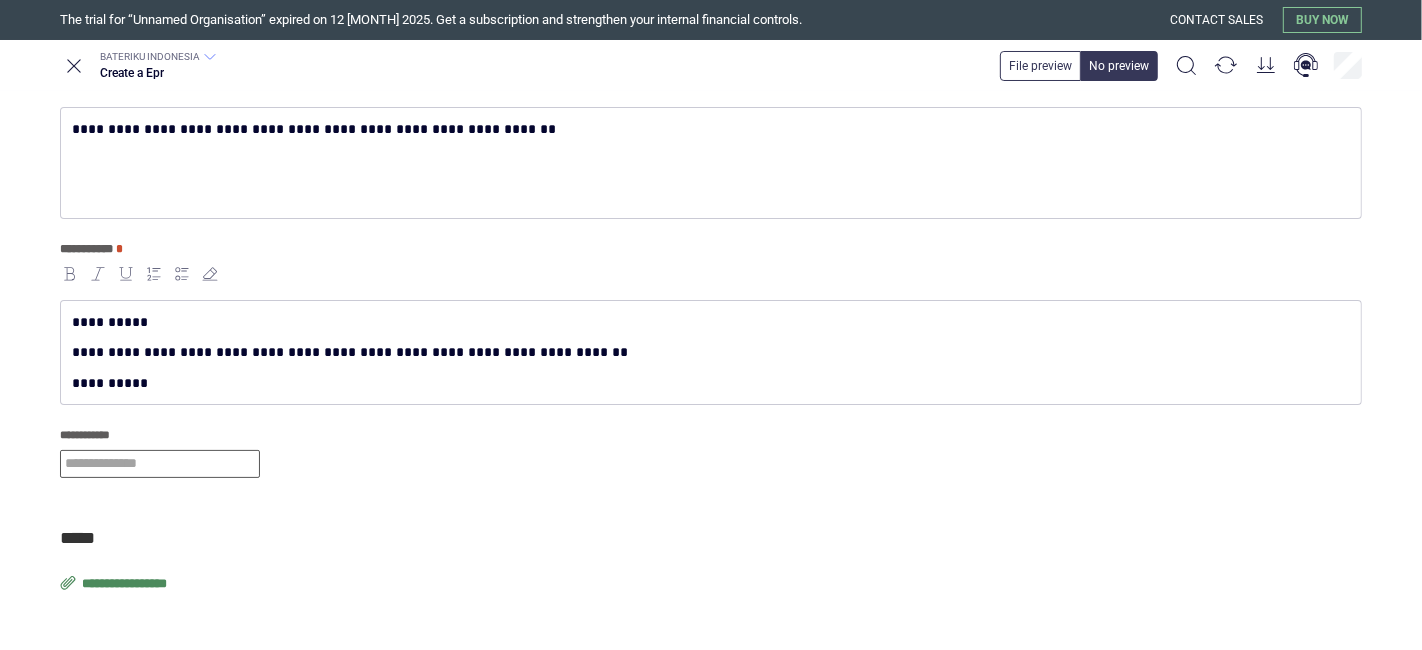 click at bounding box center (160, 464) 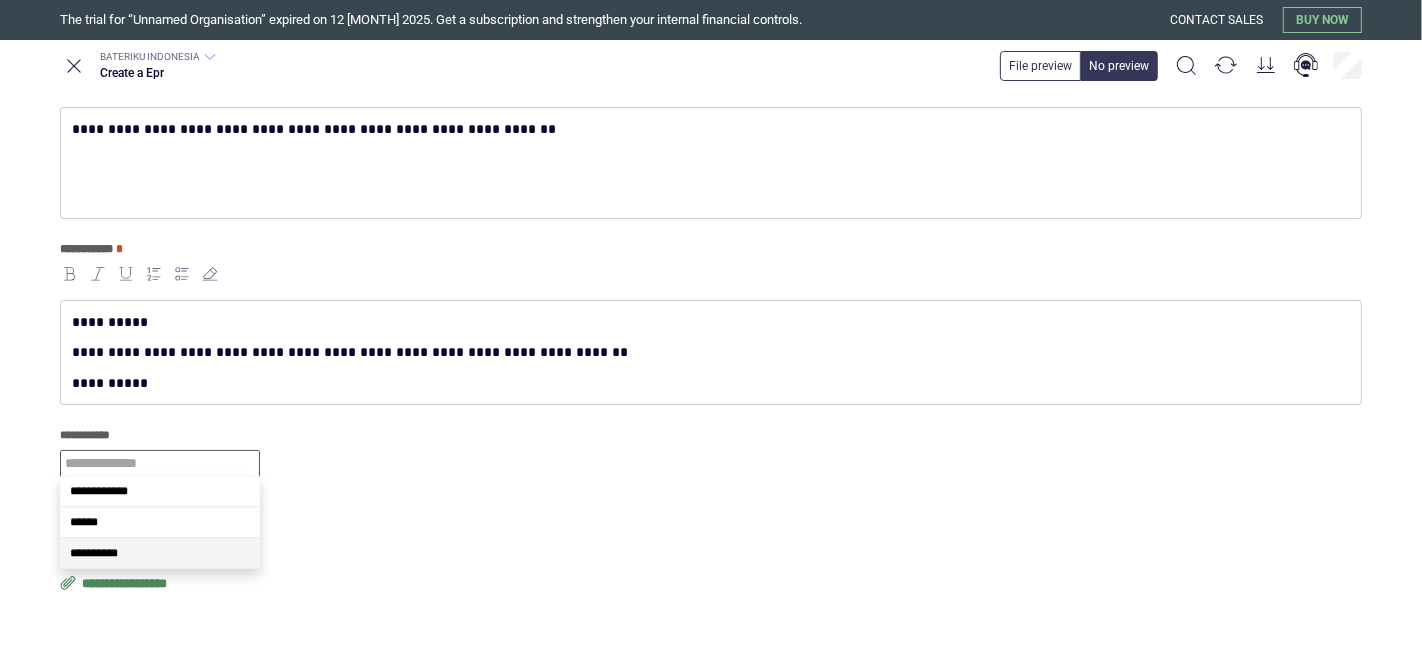 click on "**********" at bounding box center (160, 553) 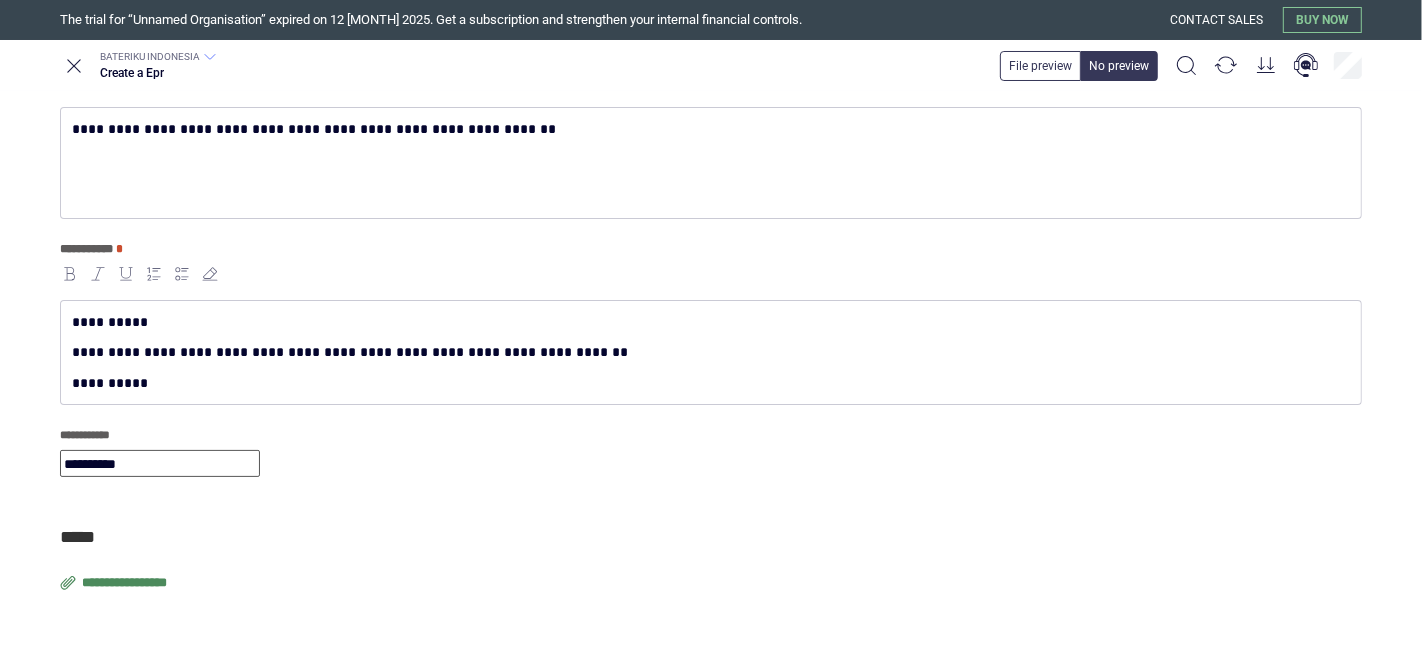 click on "**********" at bounding box center (126, 583) 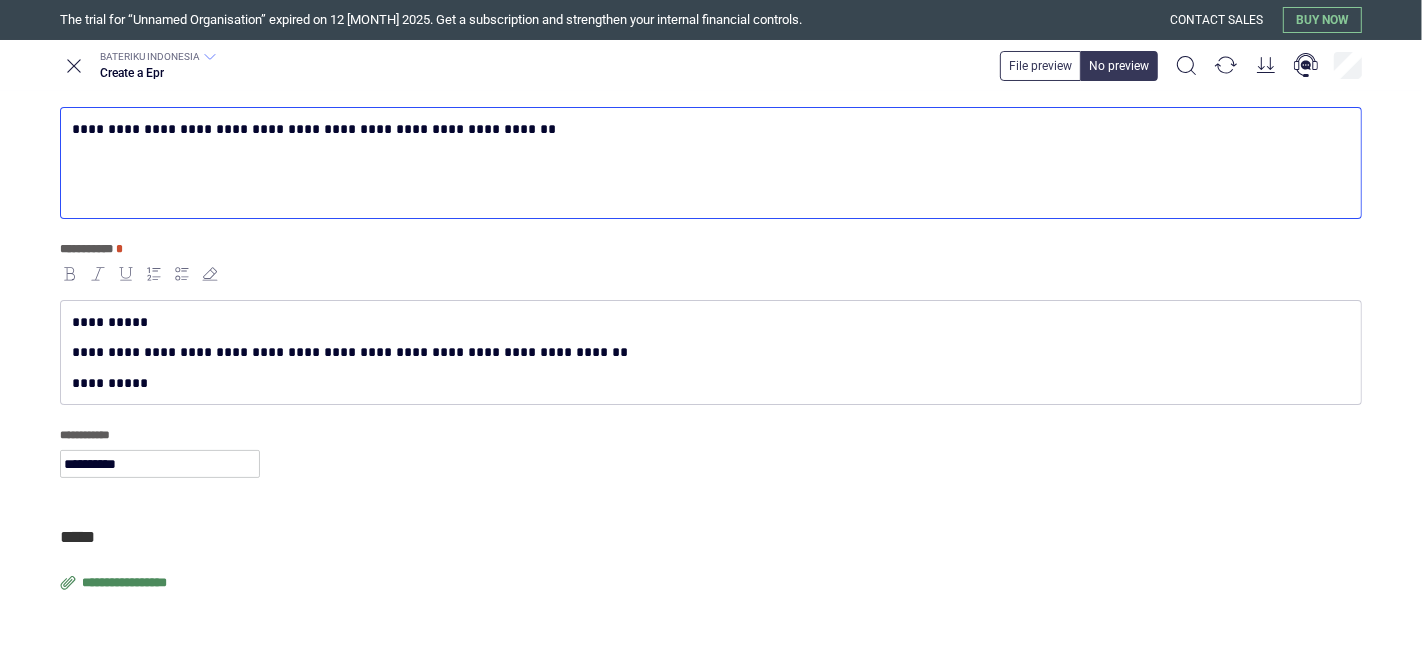 click on "**********" at bounding box center (711, 163) 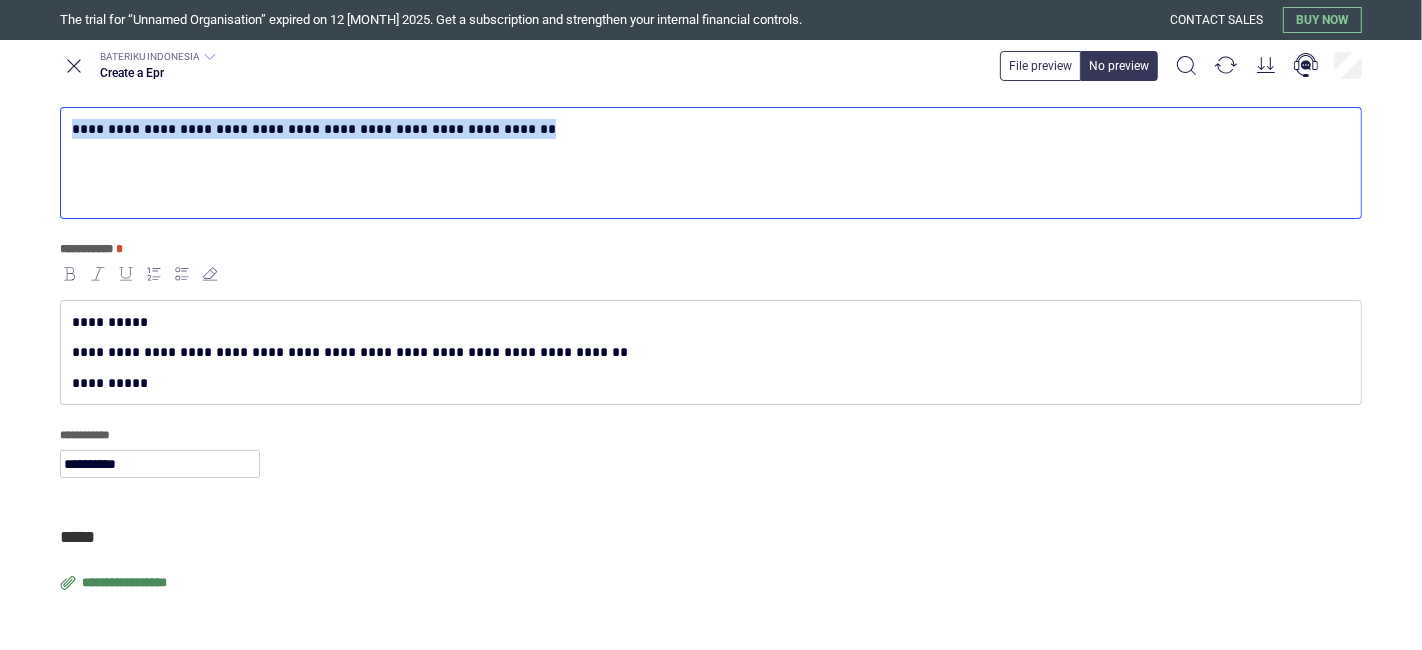 copy on "**********" 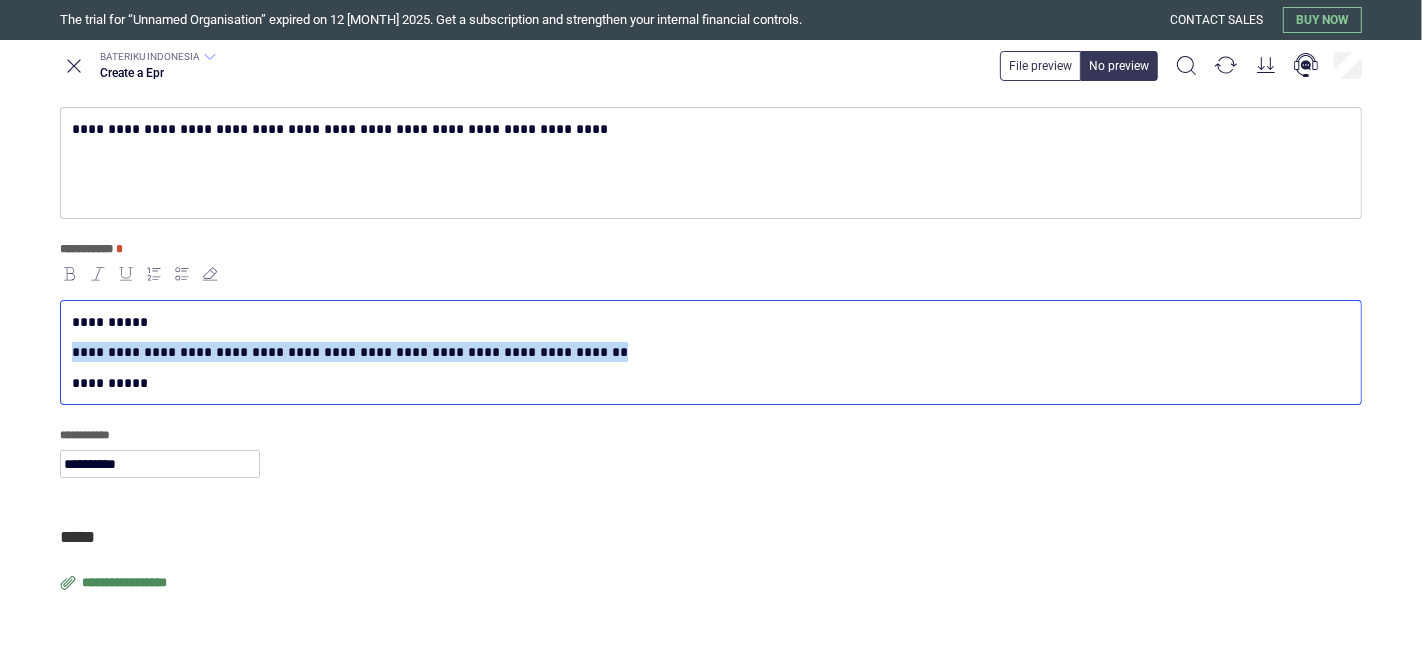 drag, startPoint x: 589, startPoint y: 350, endPoint x: 0, endPoint y: 347, distance: 589.0076 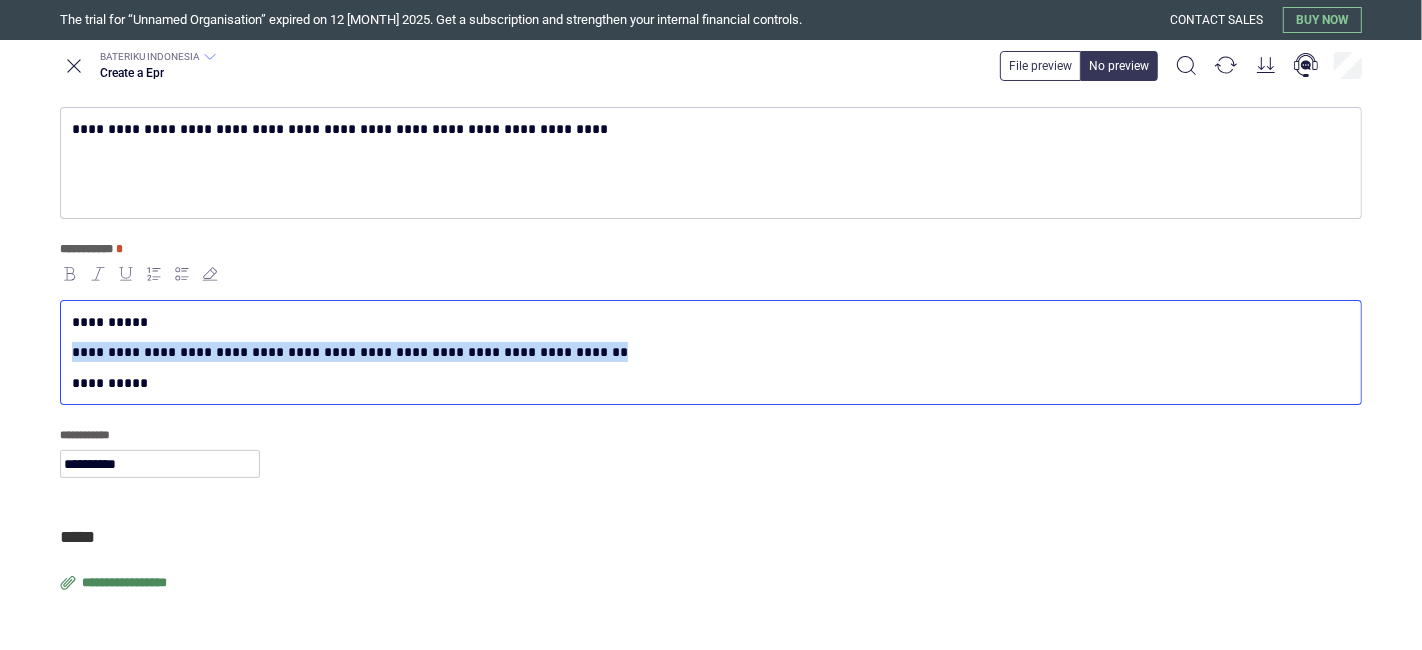click on "**********" at bounding box center [711, 358] 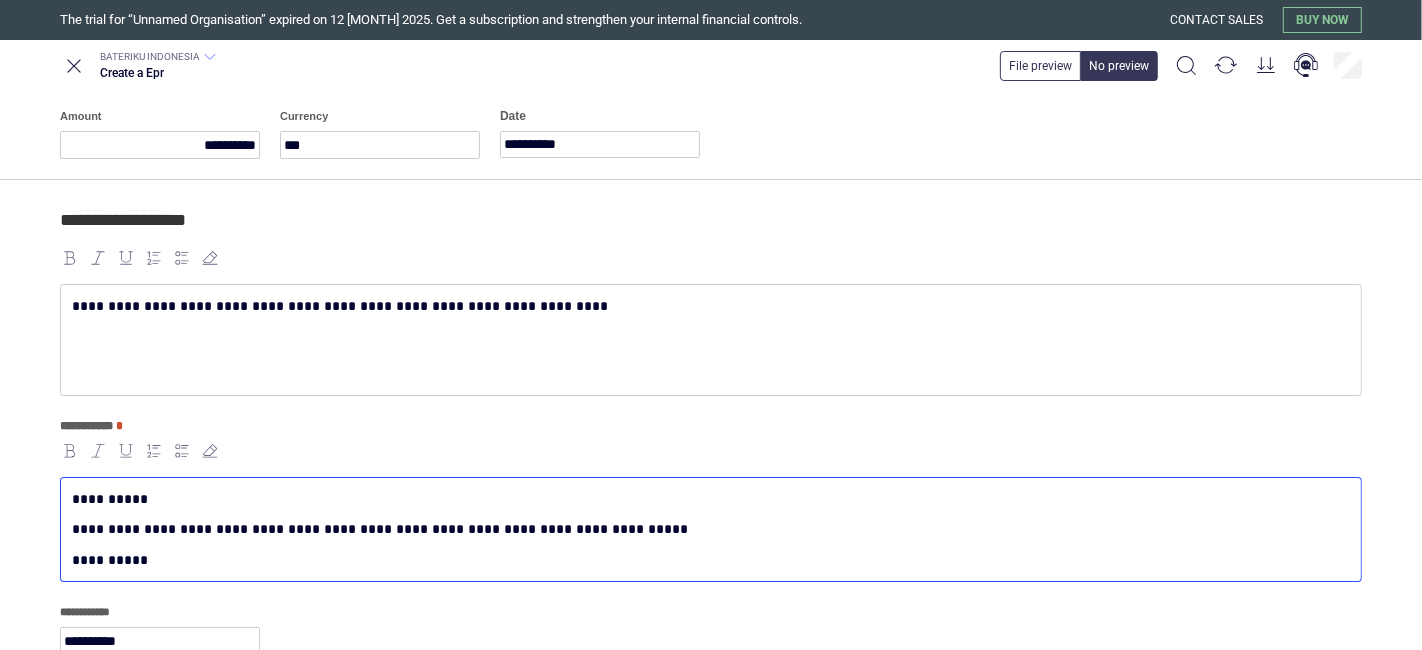 scroll, scrollTop: 0, scrollLeft: 0, axis: both 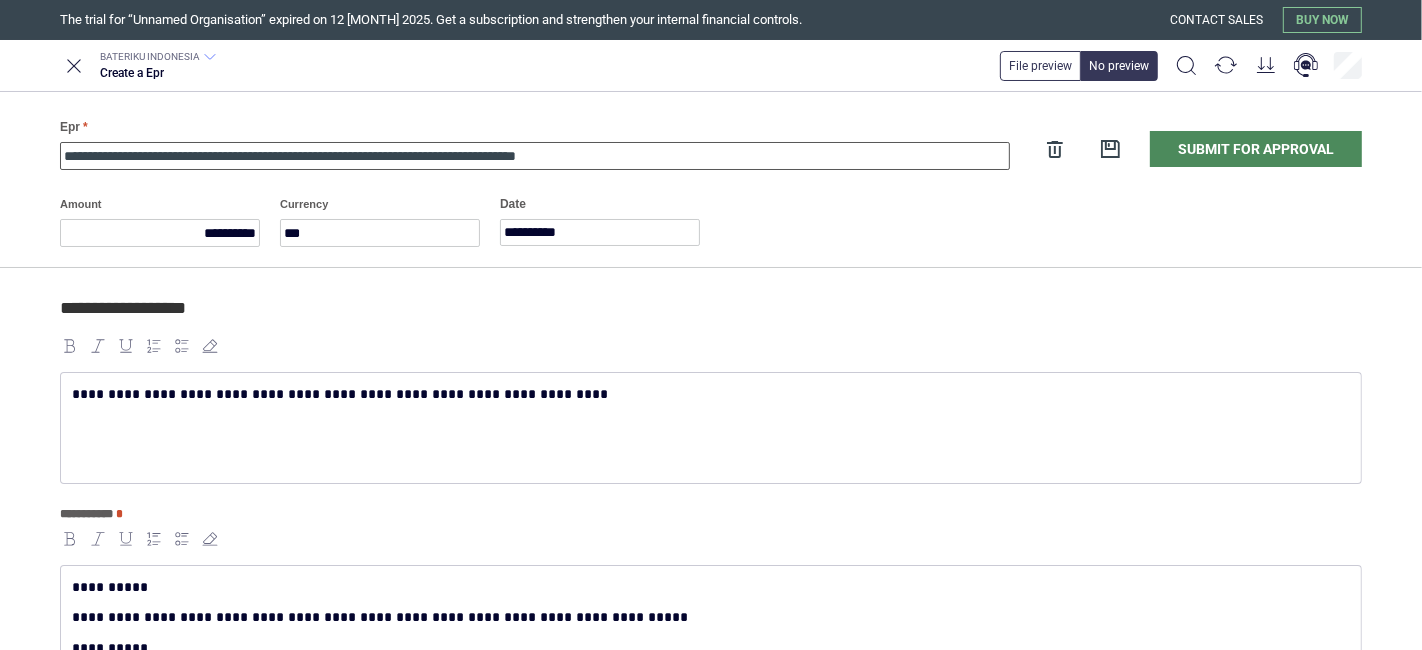 drag, startPoint x: 691, startPoint y: 150, endPoint x: 208, endPoint y: 179, distance: 483.8698 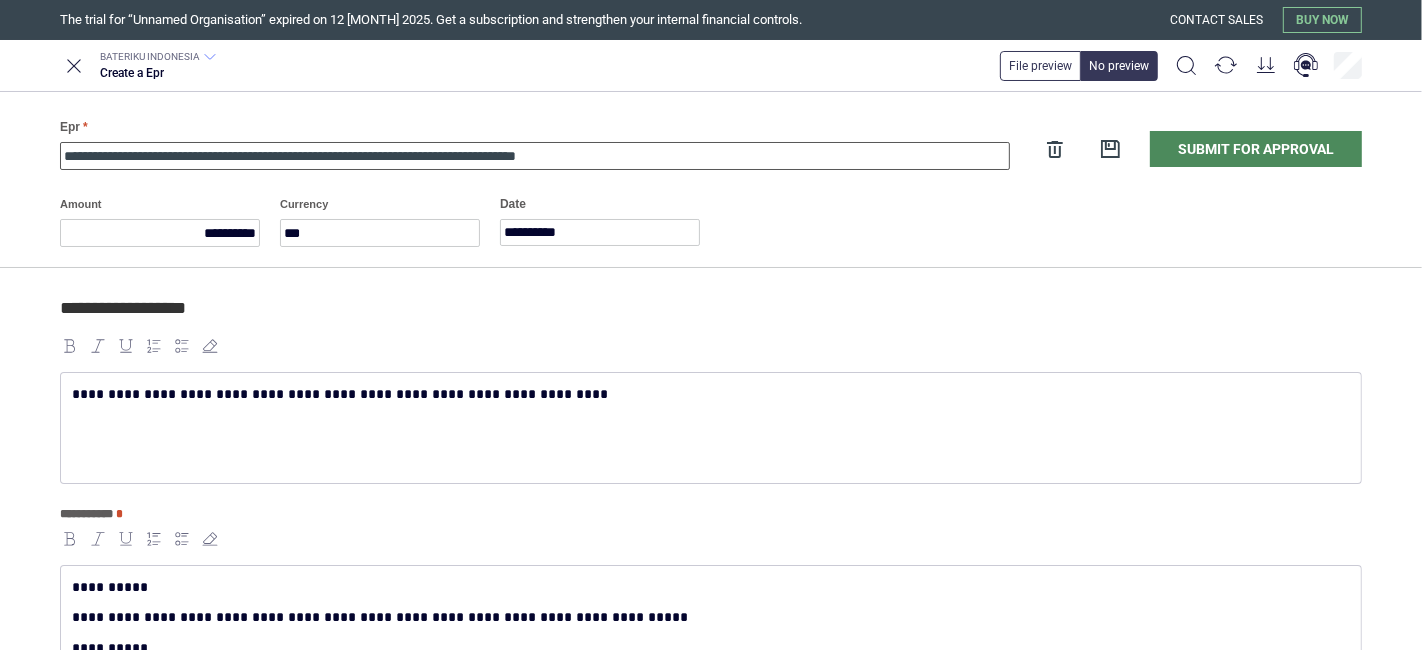 click on "**********" at bounding box center [711, 180] 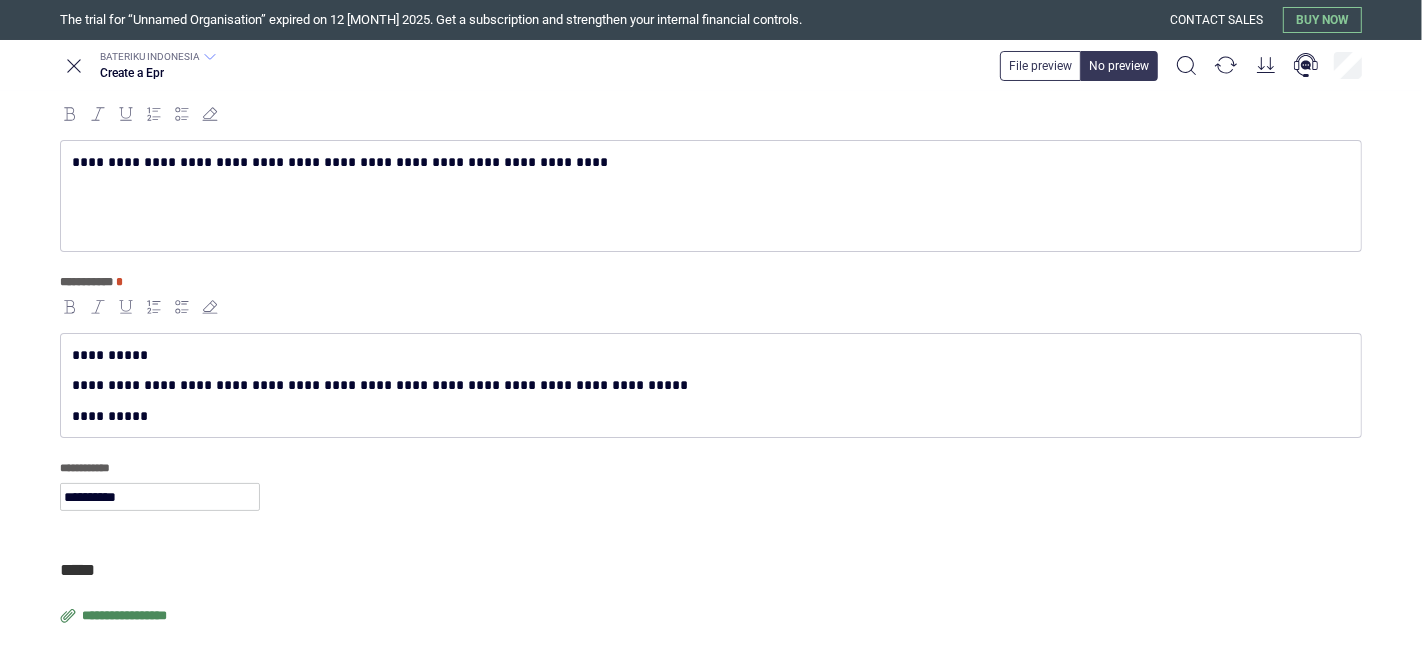 scroll, scrollTop: 265, scrollLeft: 0, axis: vertical 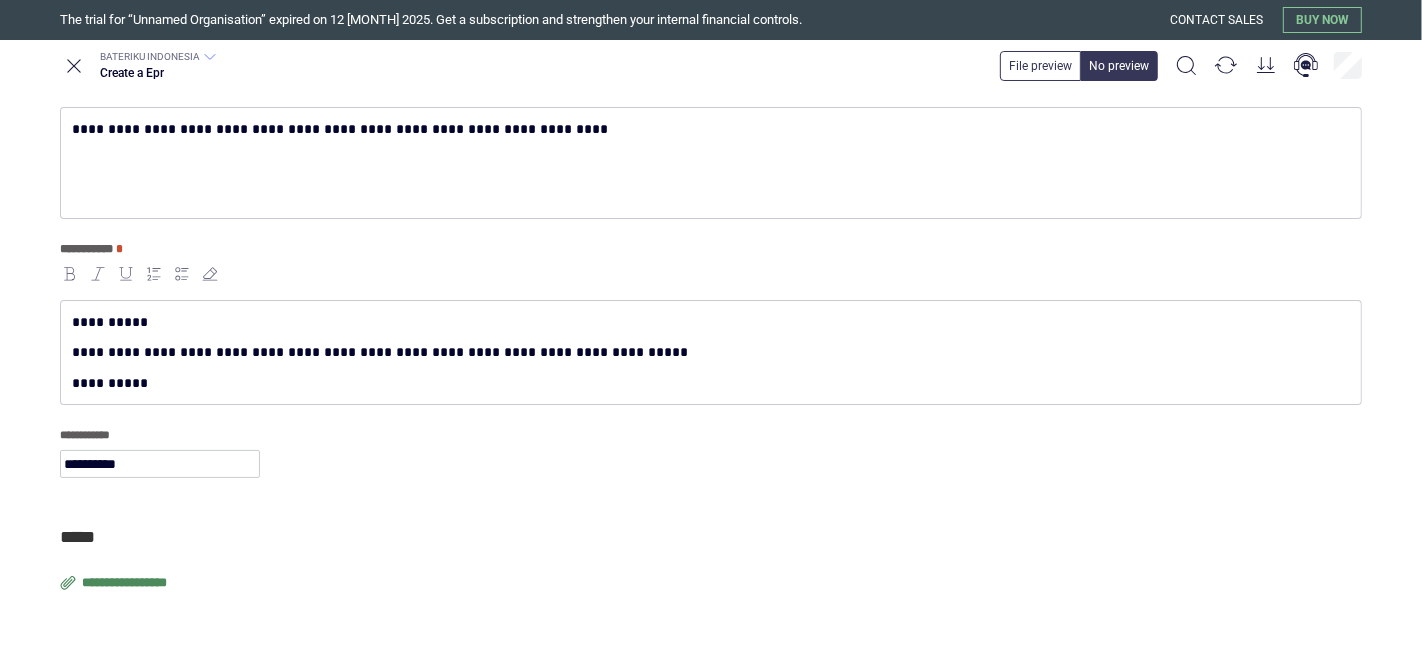type on "**********" 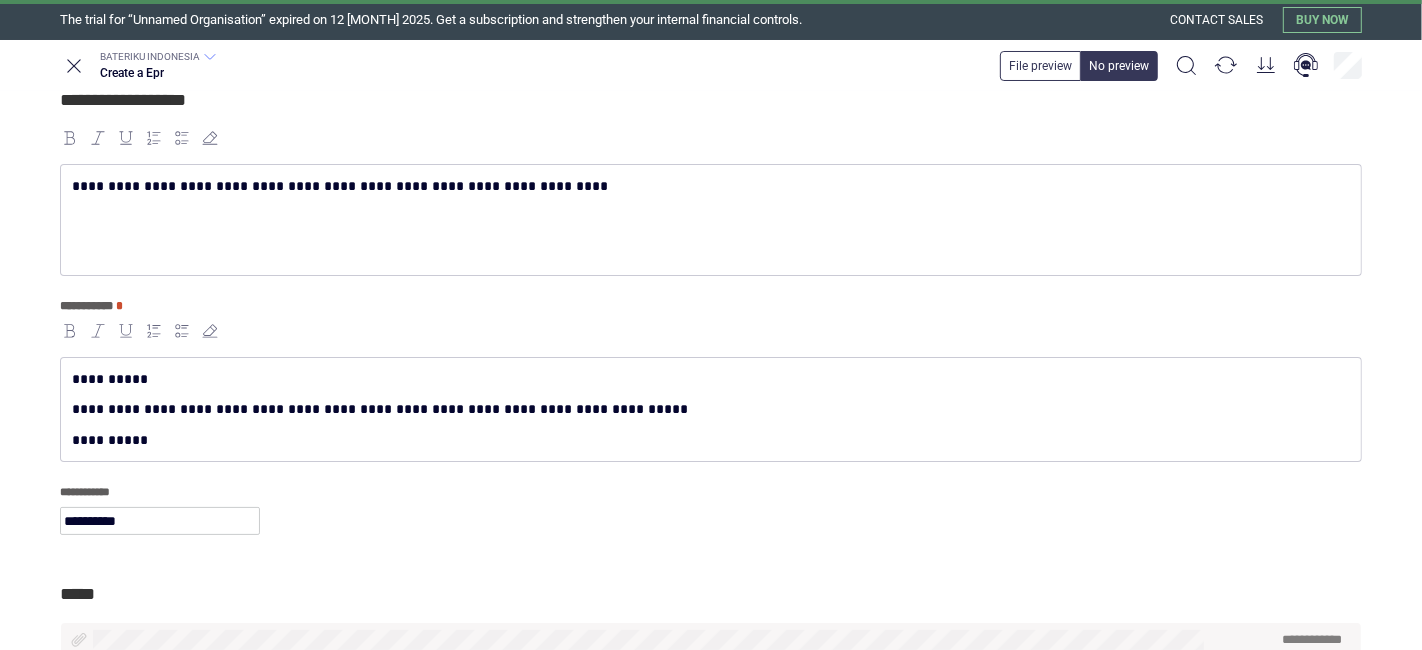 scroll, scrollTop: 222, scrollLeft: 0, axis: vertical 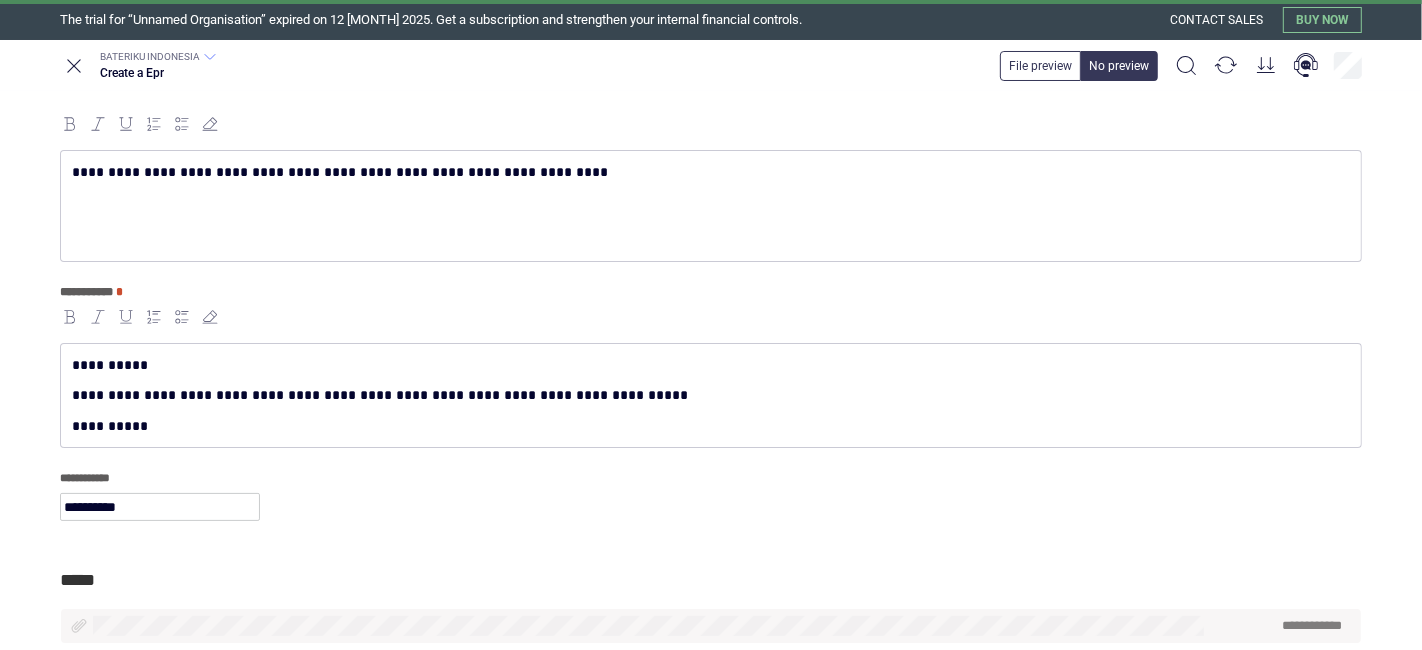 click on "**********" at bounding box center (707, 395) 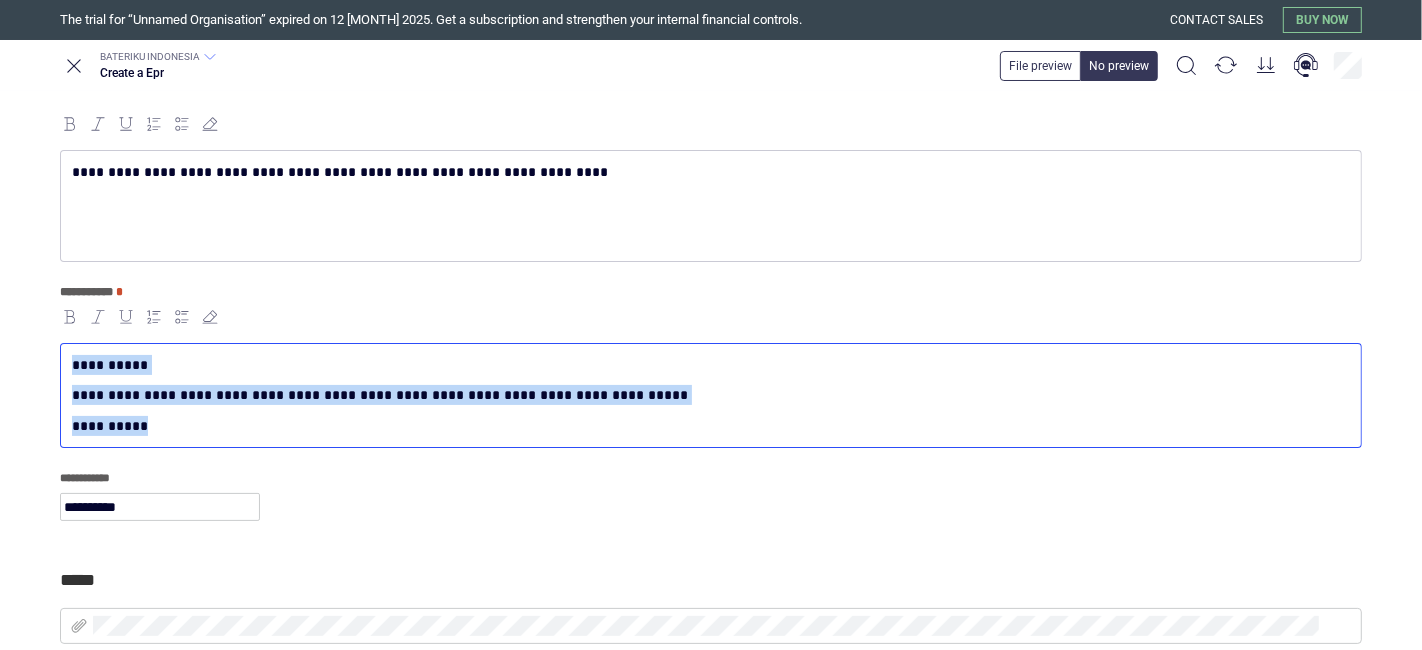 copy on "**********" 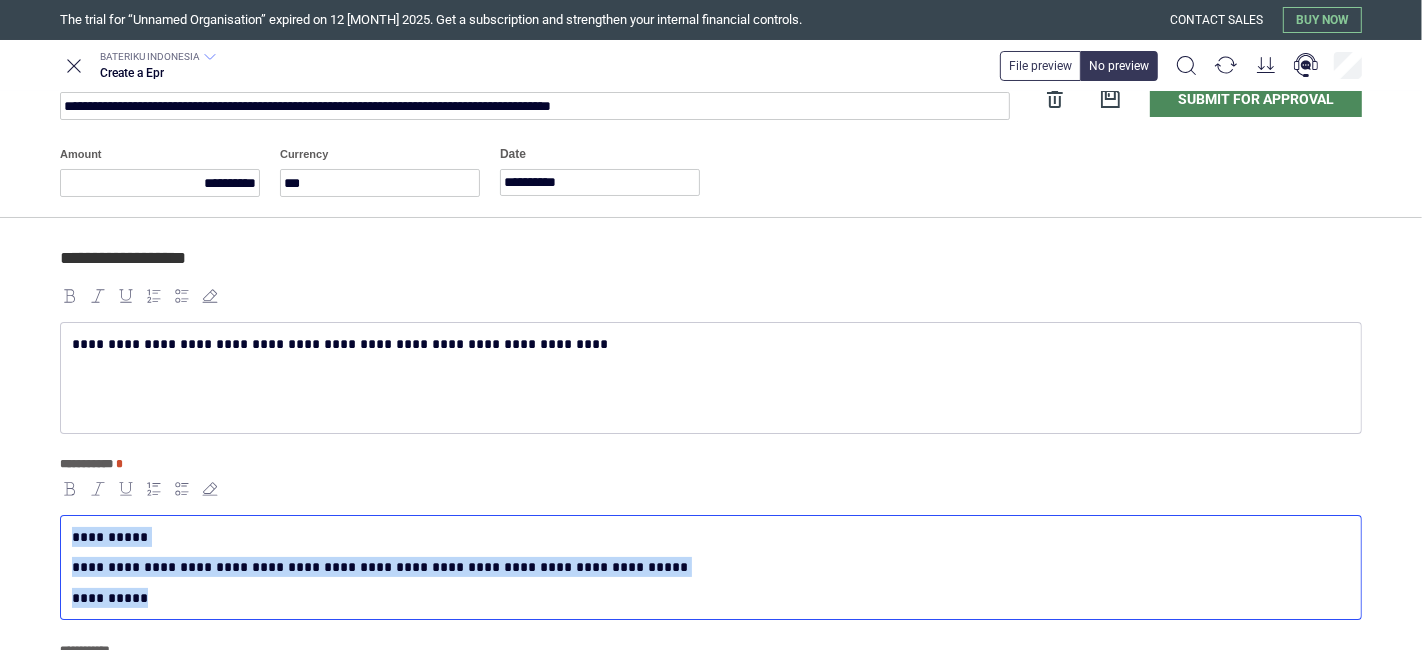 scroll, scrollTop: 0, scrollLeft: 0, axis: both 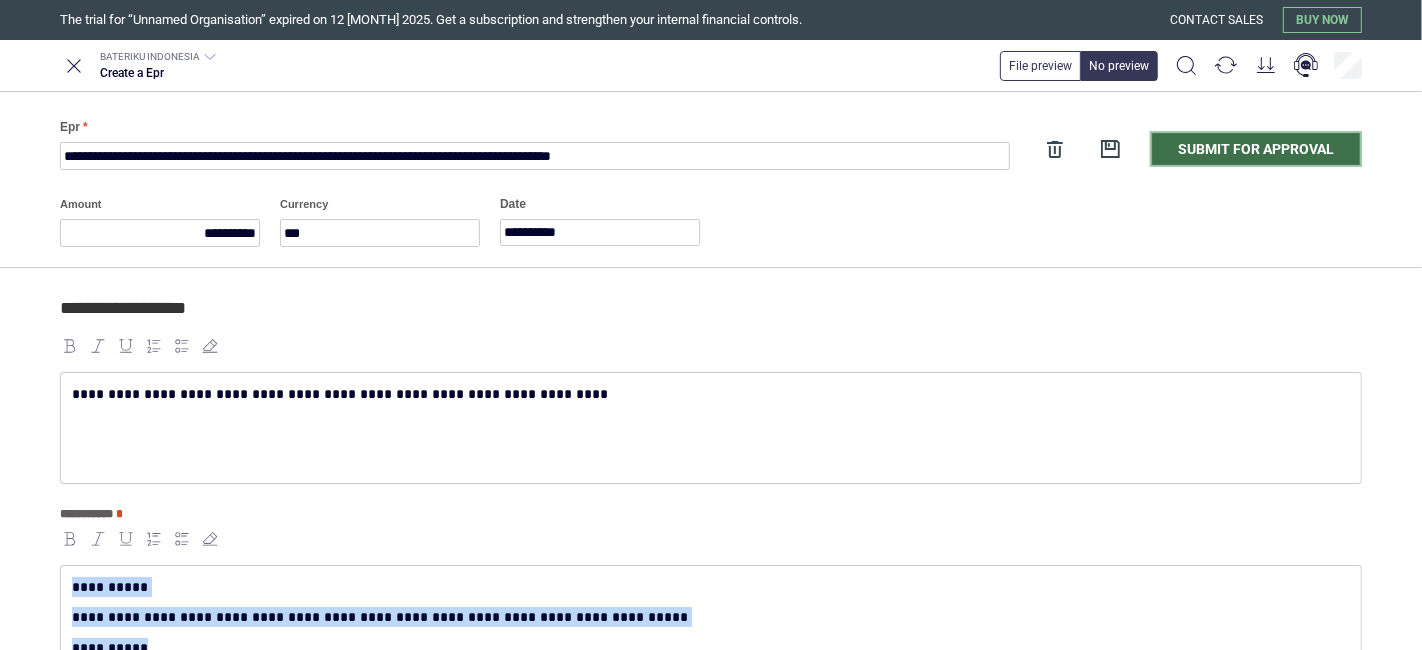 click on "Submit for approval" at bounding box center [1256, 149] 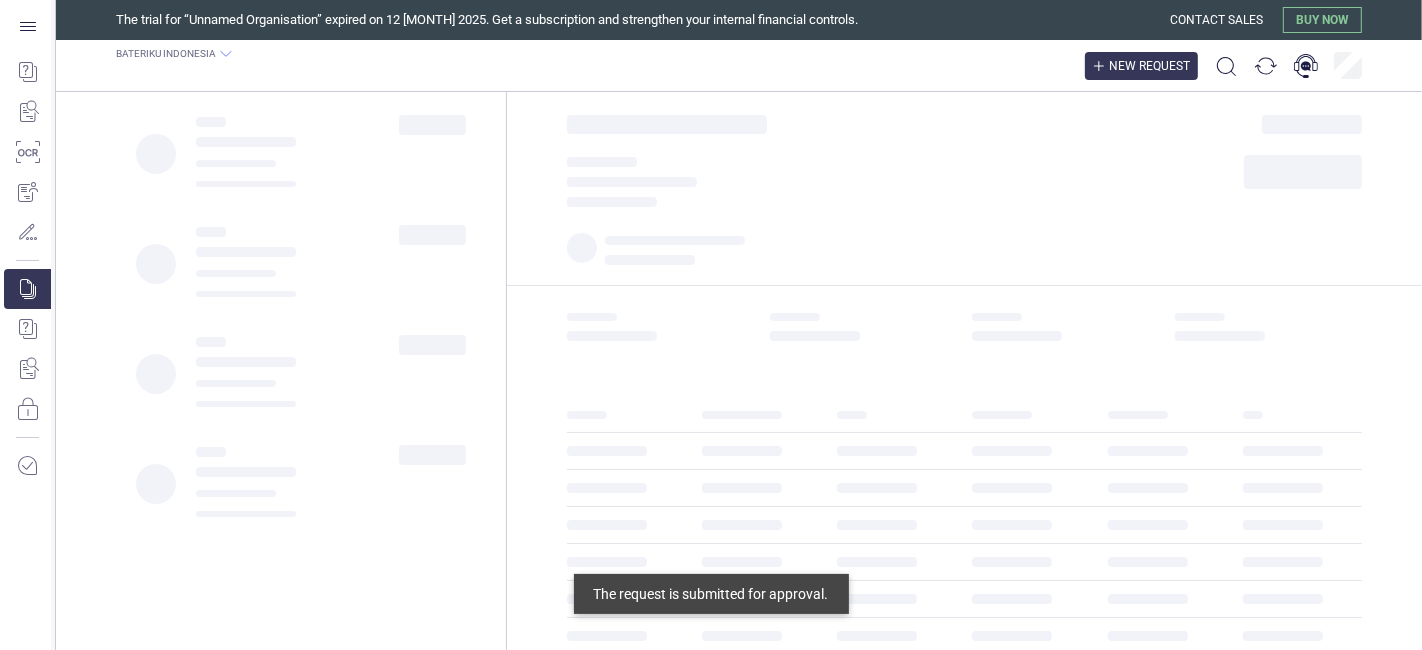 click on "New request" at bounding box center (1141, 66) 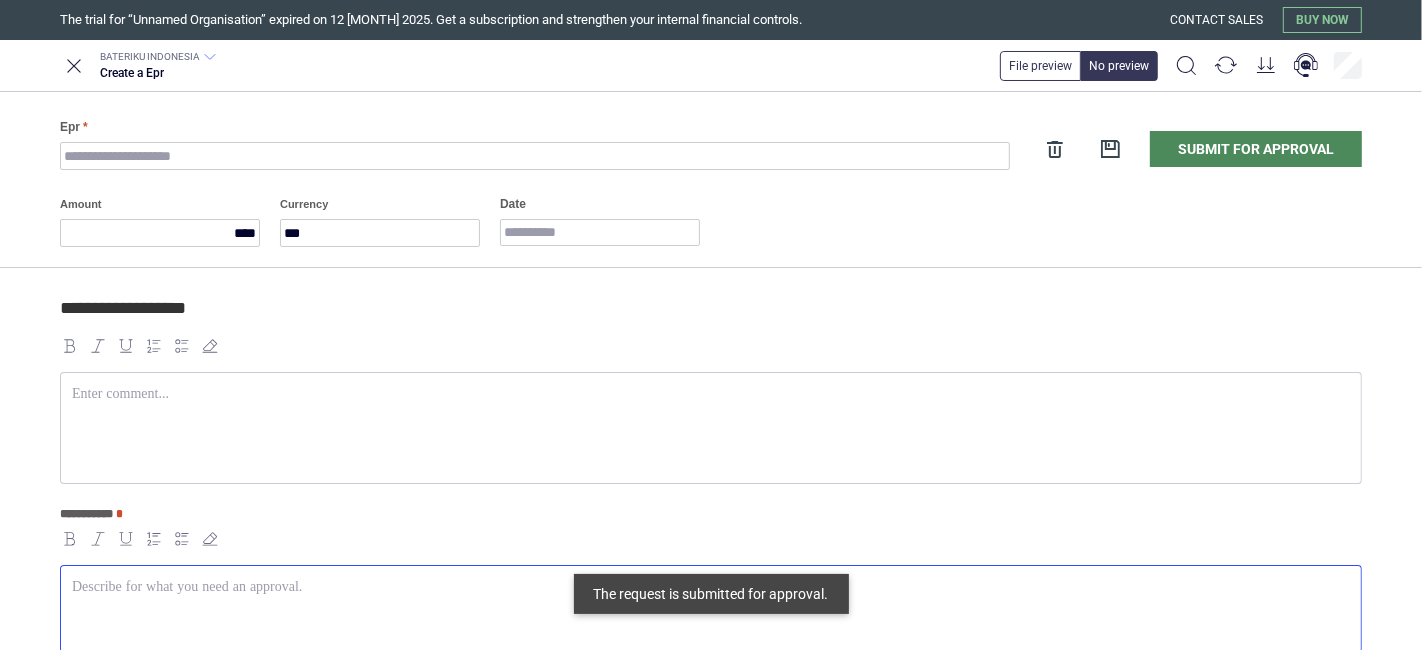 click at bounding box center (711, 609) 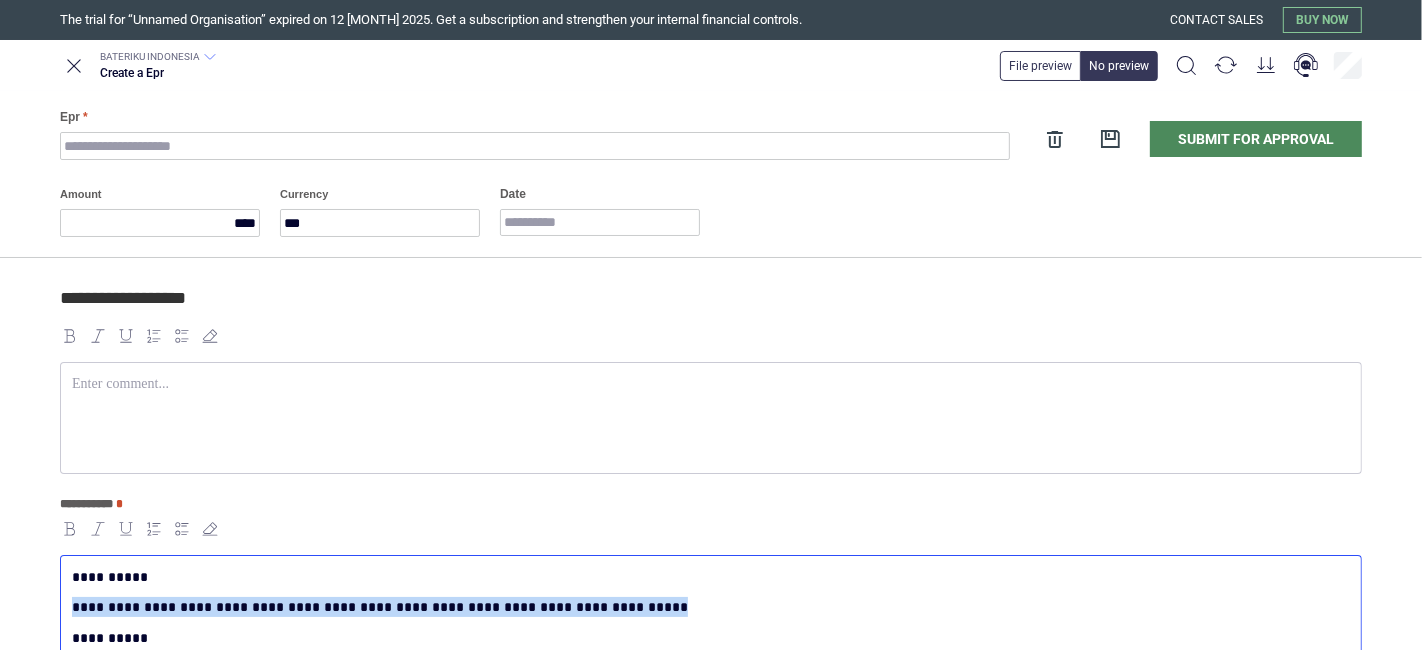 drag, startPoint x: 650, startPoint y: 603, endPoint x: 15, endPoint y: 587, distance: 635.20154 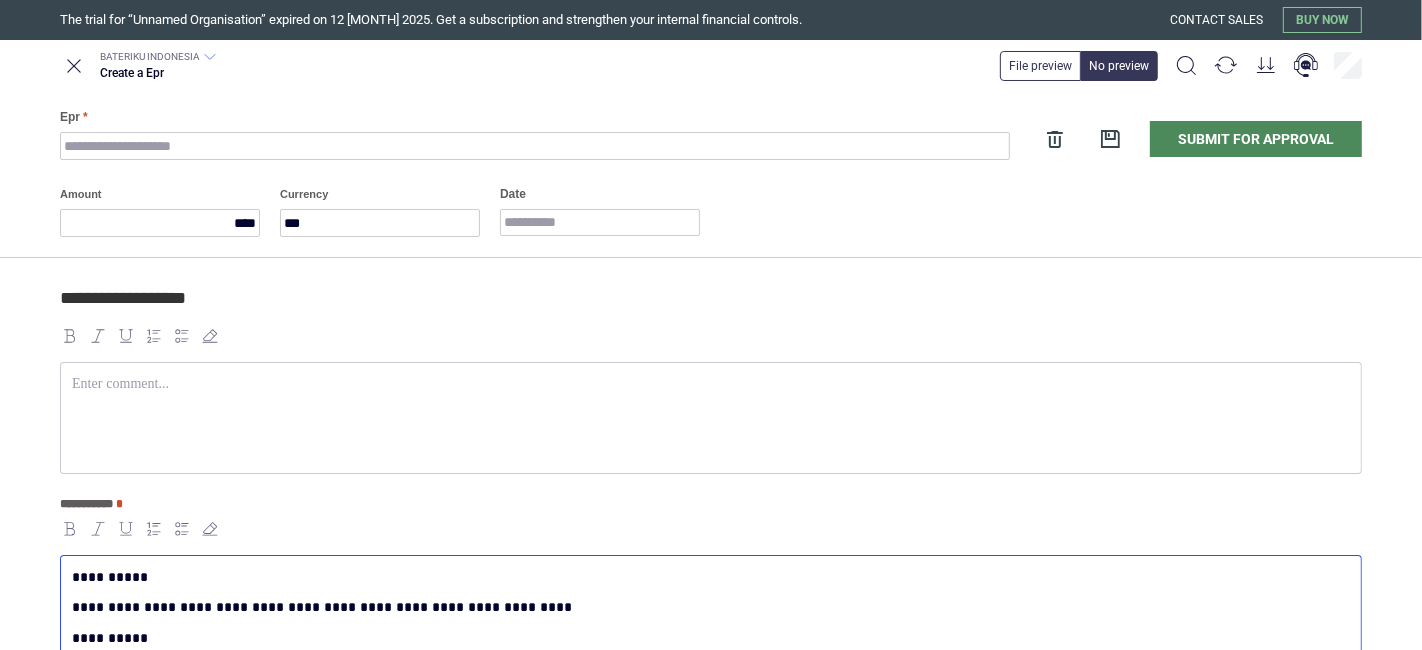 click on "Amount ****" at bounding box center (160, 210) 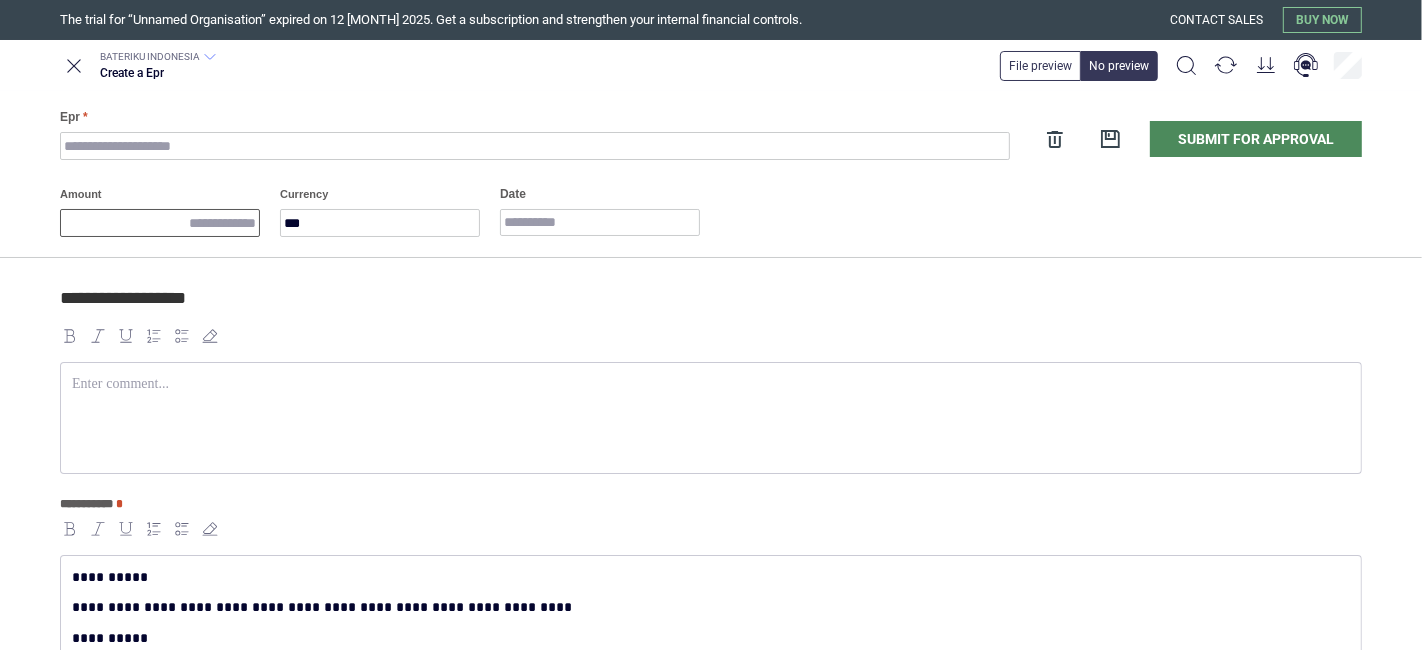 click on "Amount" at bounding box center [160, 223] 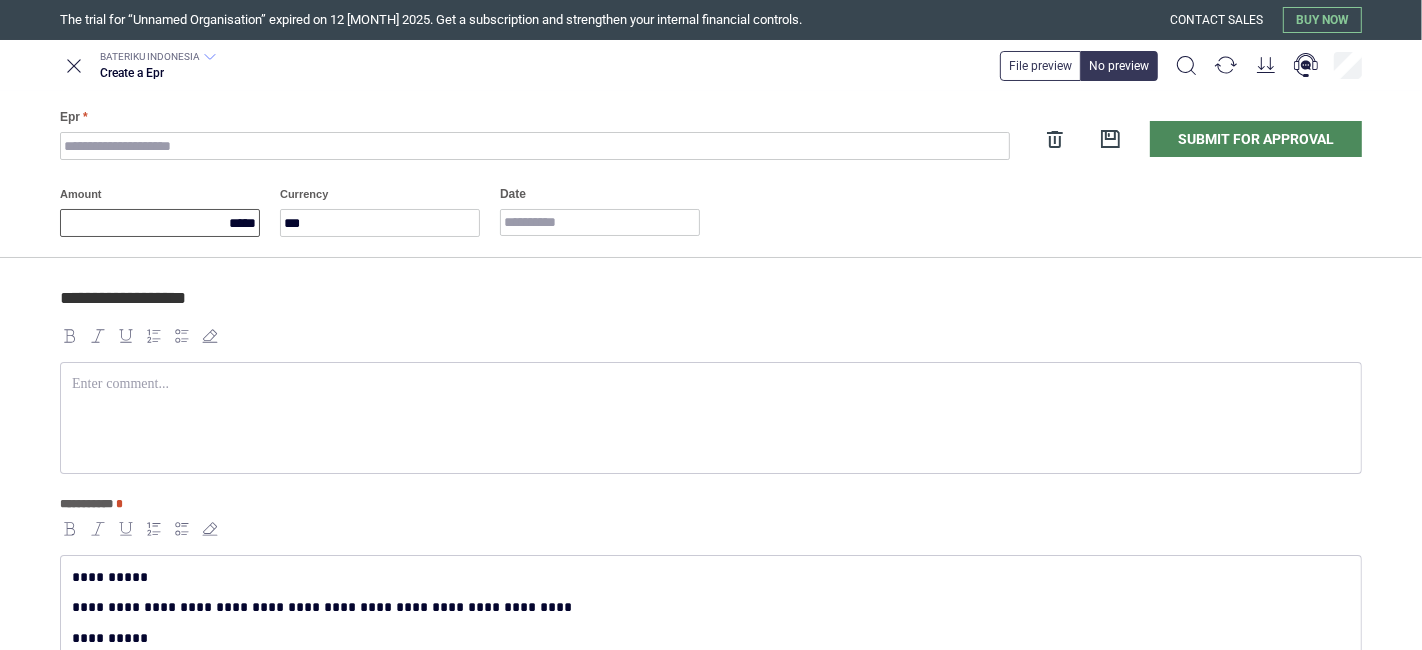 type on "*****" 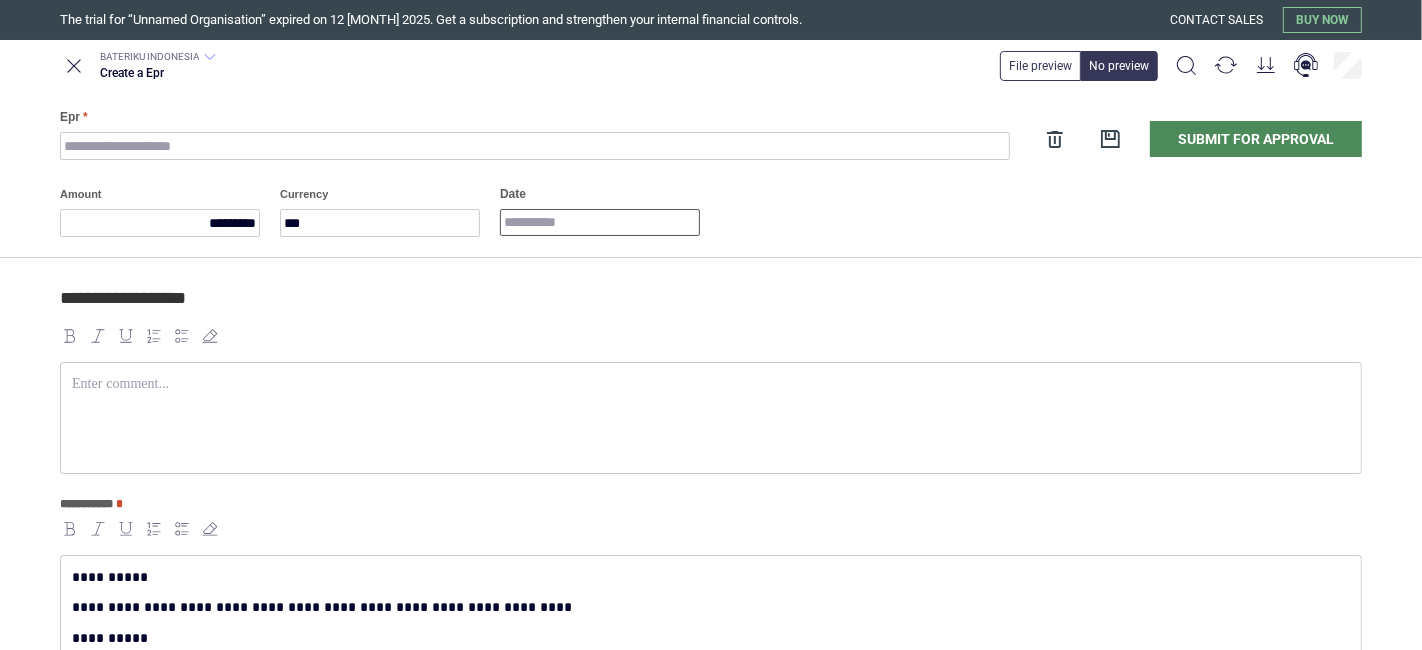 click on "Date" at bounding box center [600, 222] 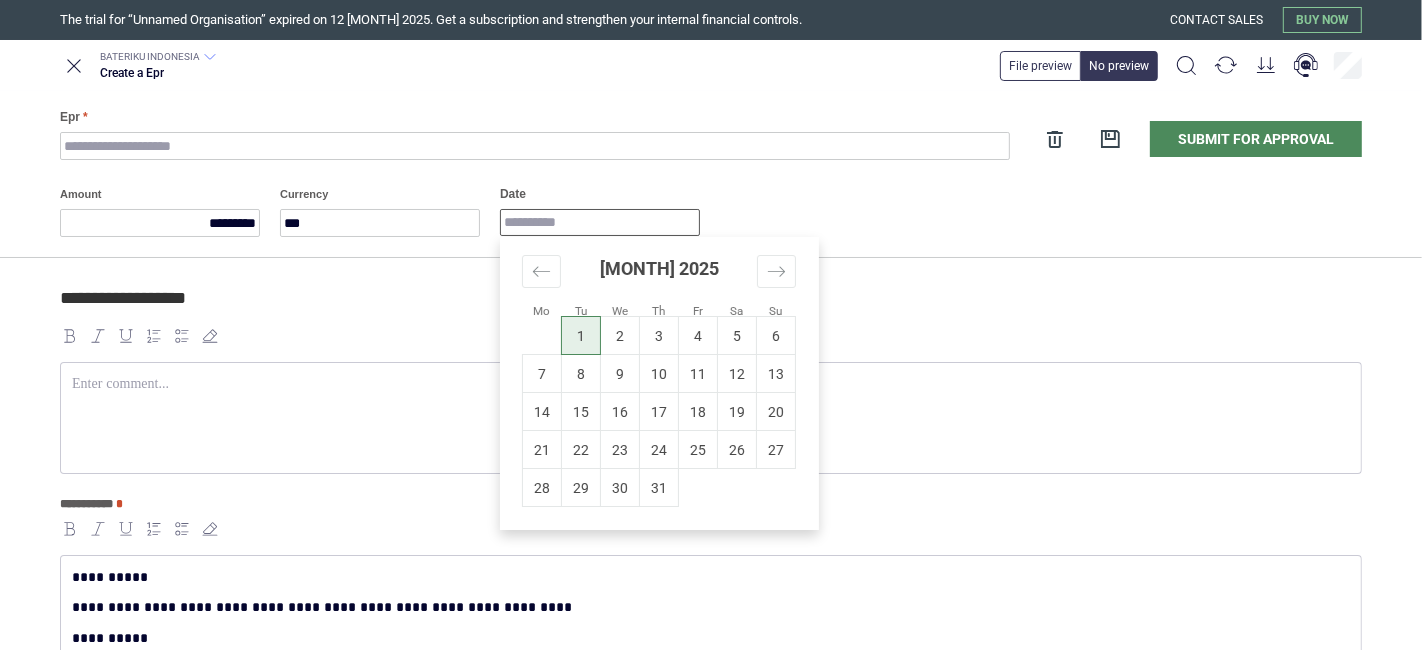 click on "1" at bounding box center (581, 336) 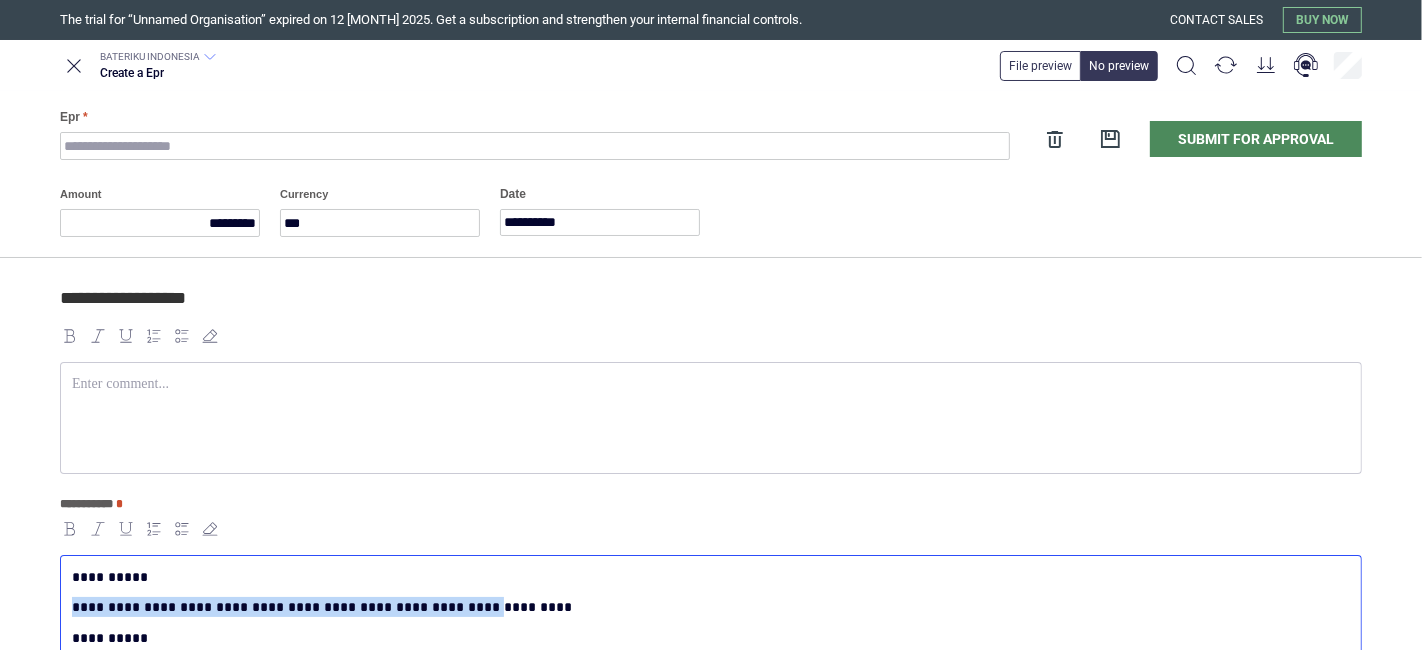 copy on "**********" 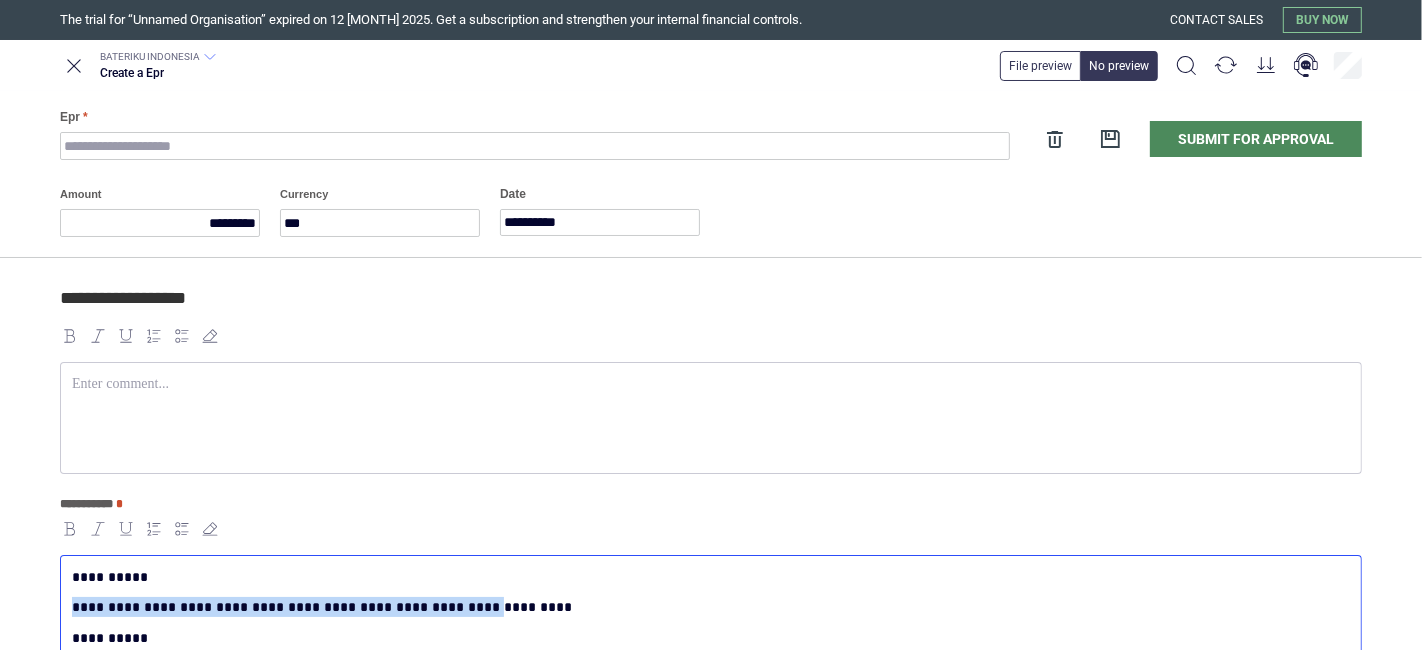 drag, startPoint x: 462, startPoint y: 606, endPoint x: 28, endPoint y: 611, distance: 434.0288 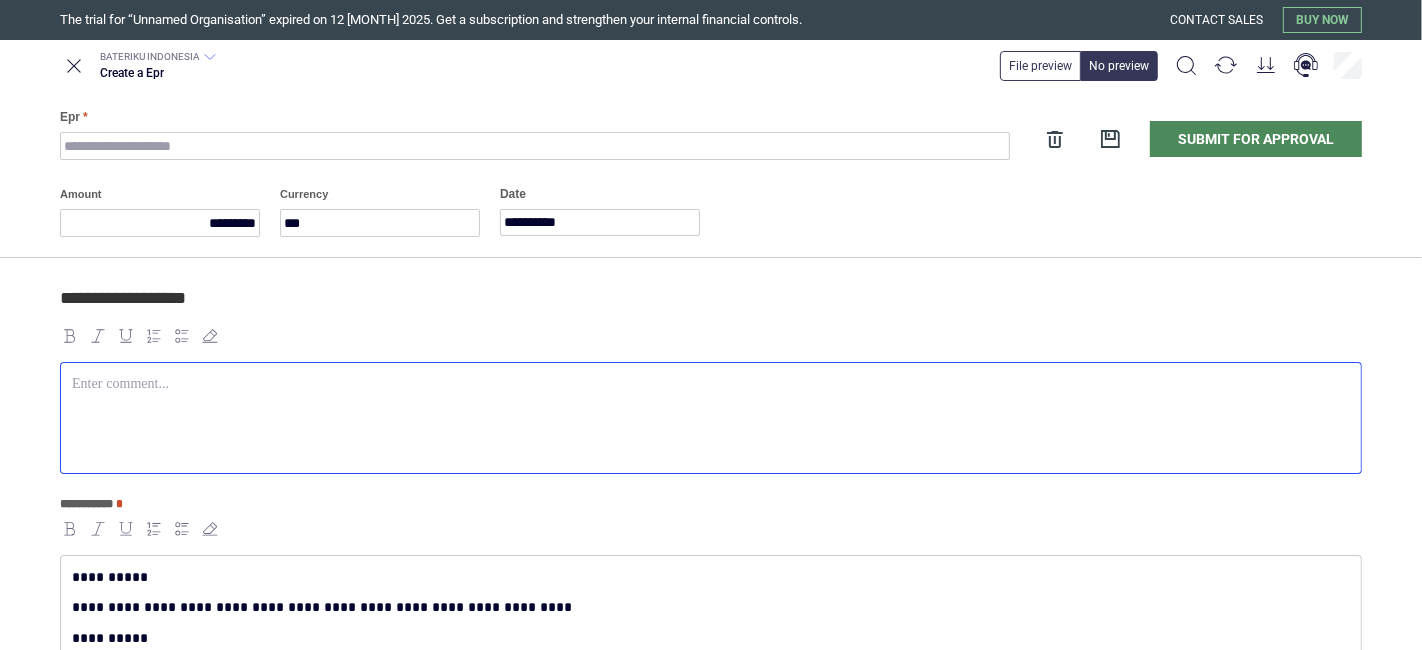 click at bounding box center [711, 384] 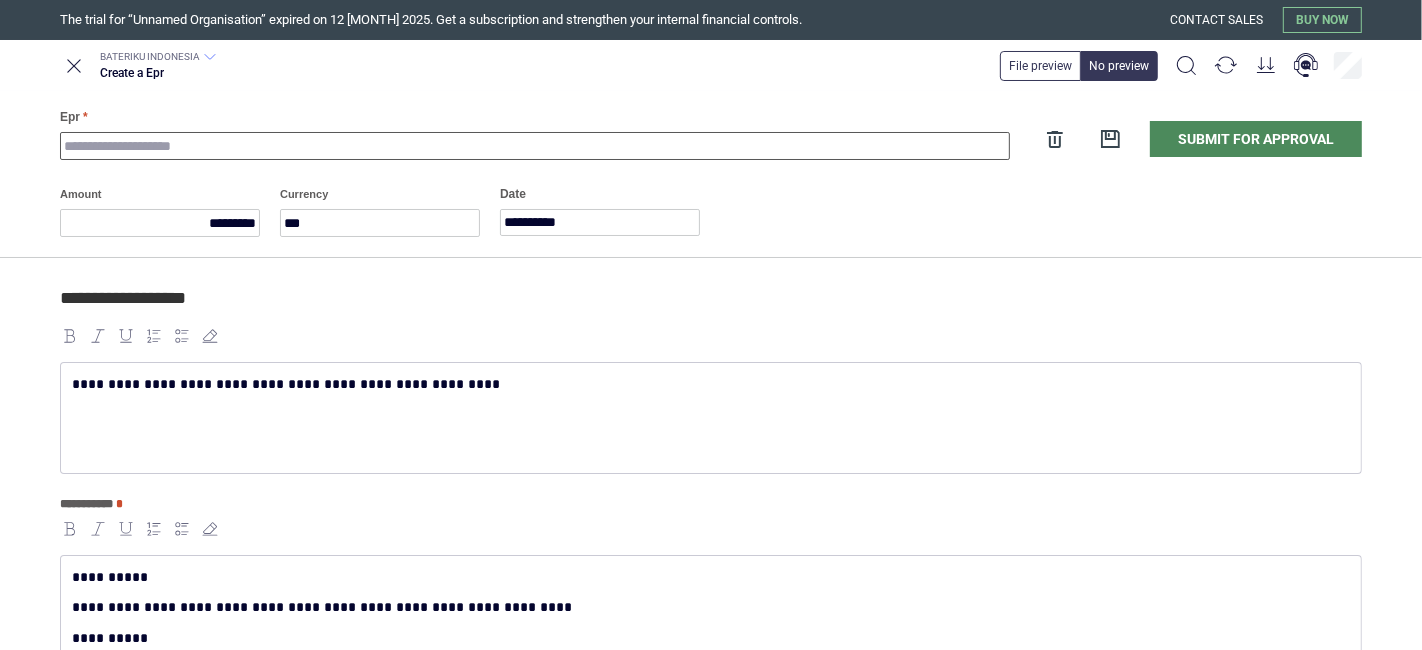 click on "Epr" at bounding box center [535, 146] 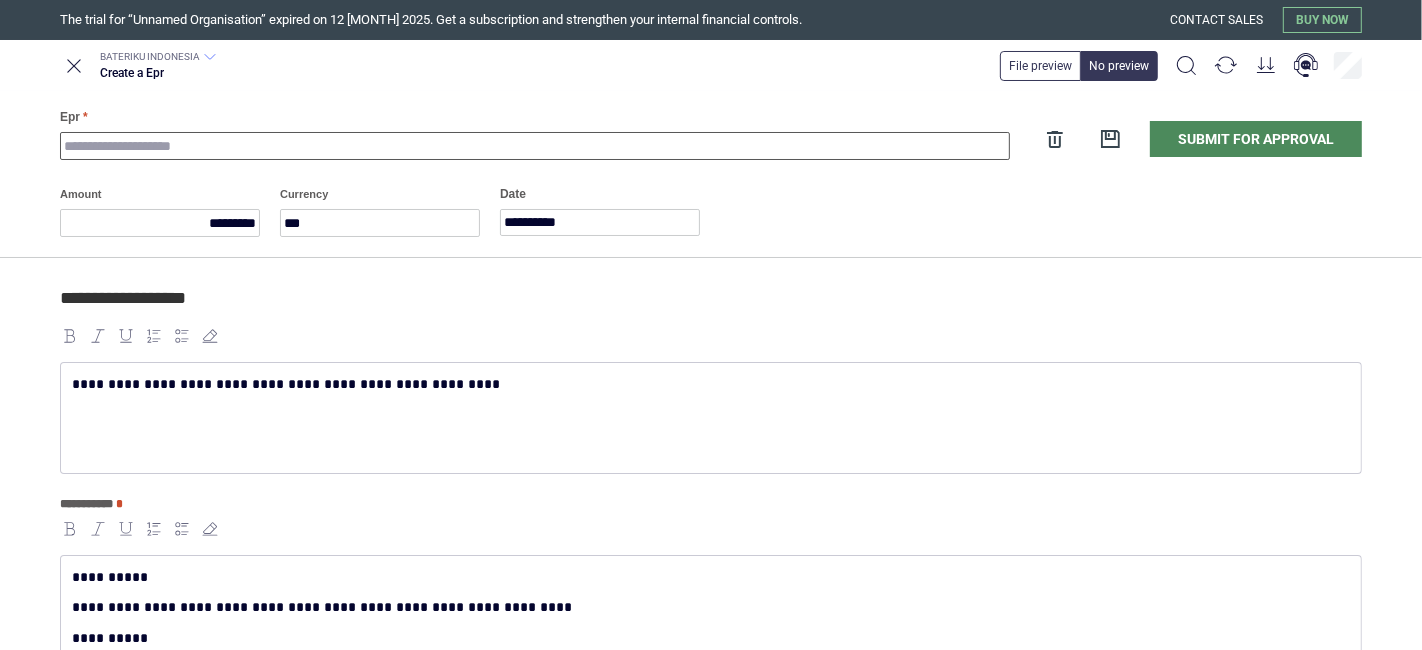 paste on "**********" 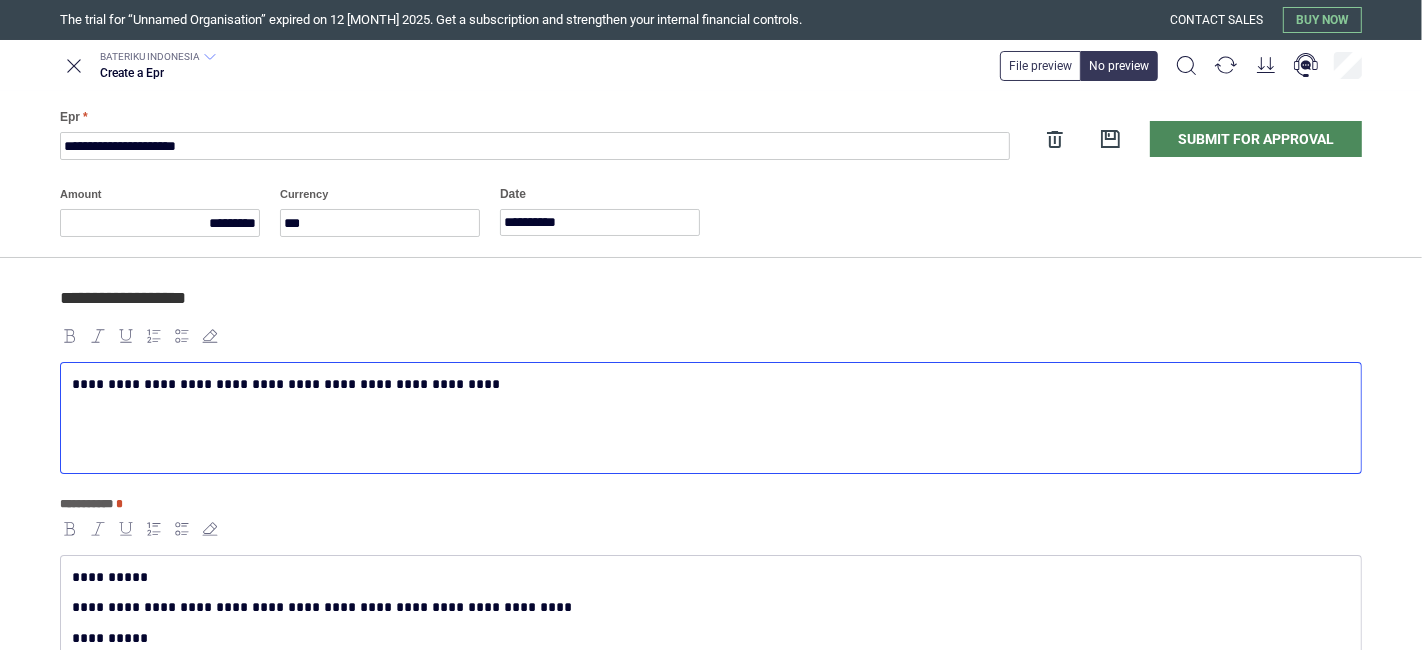 click on "**********" at bounding box center [707, 384] 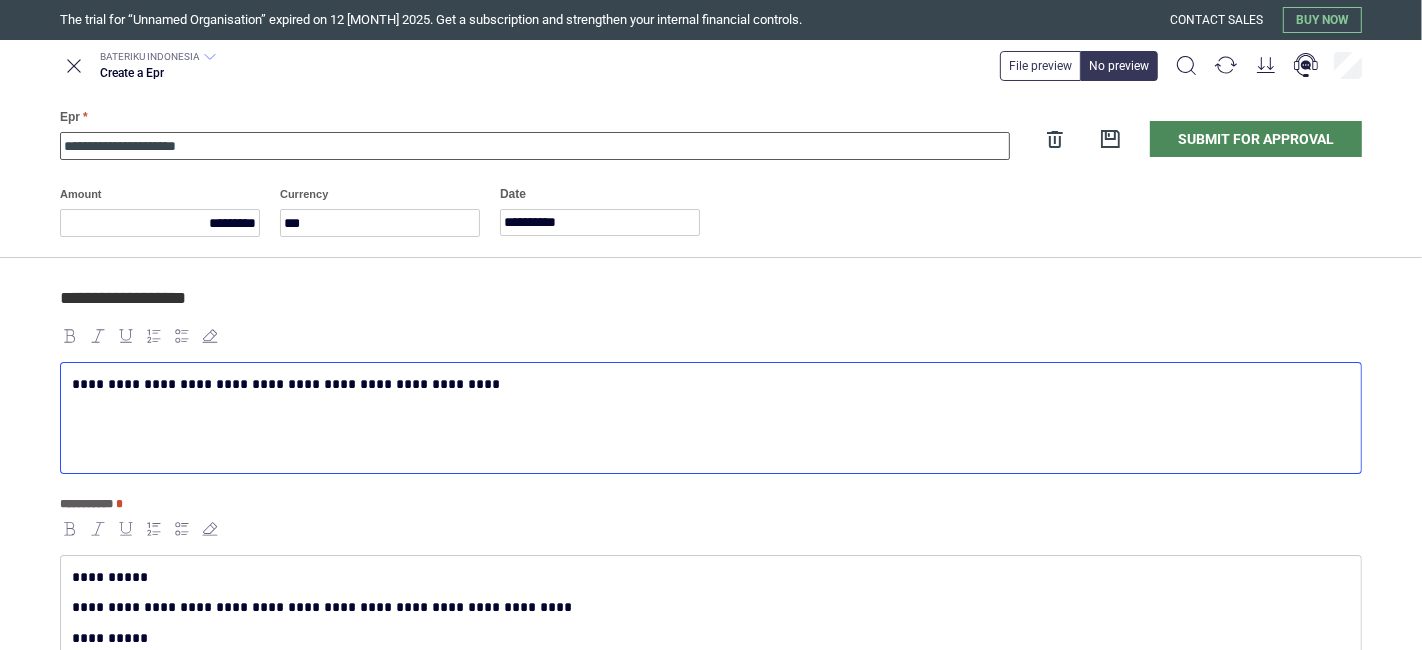 click on "**********" at bounding box center [535, 146] 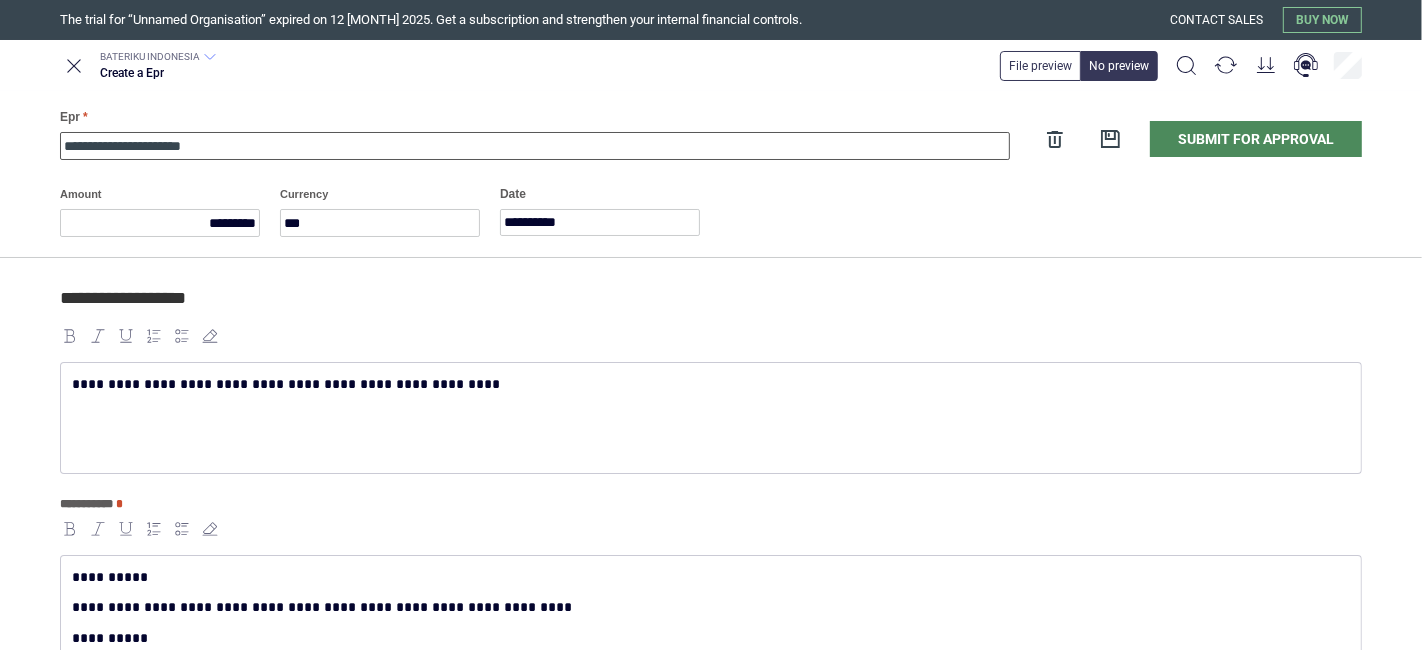 paste on "**********" 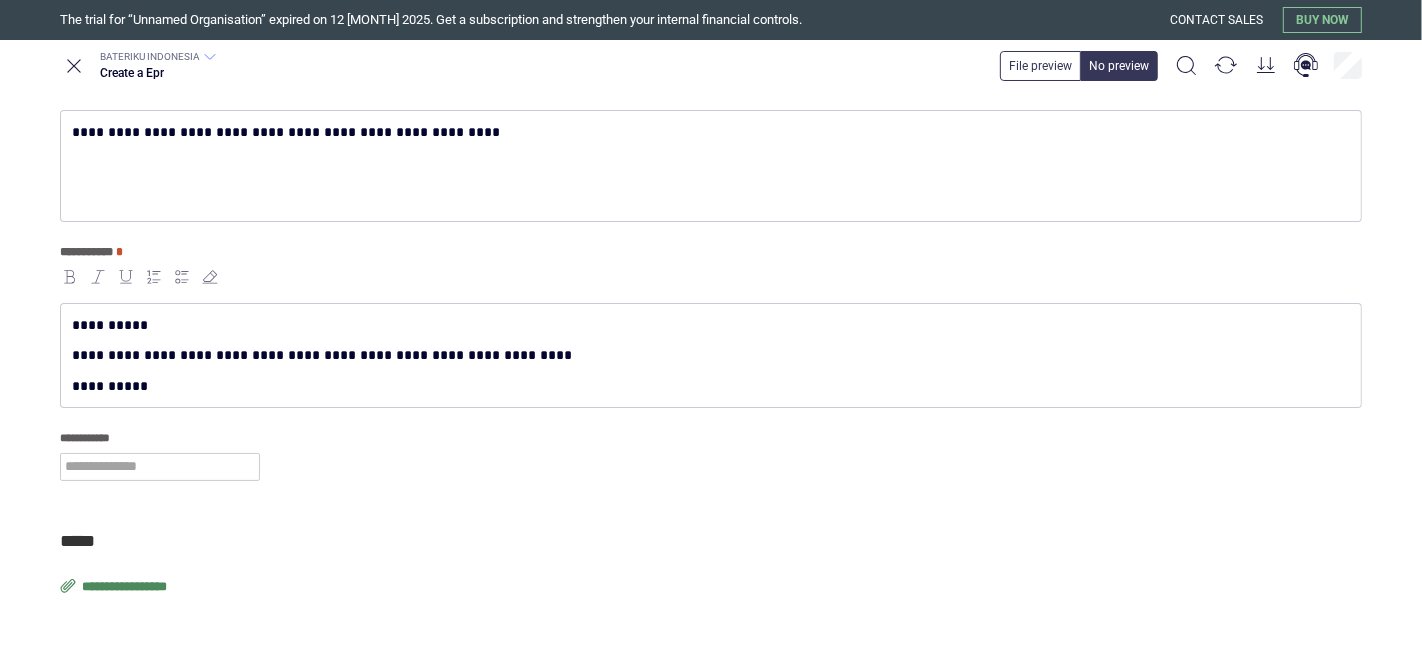 scroll, scrollTop: 265, scrollLeft: 0, axis: vertical 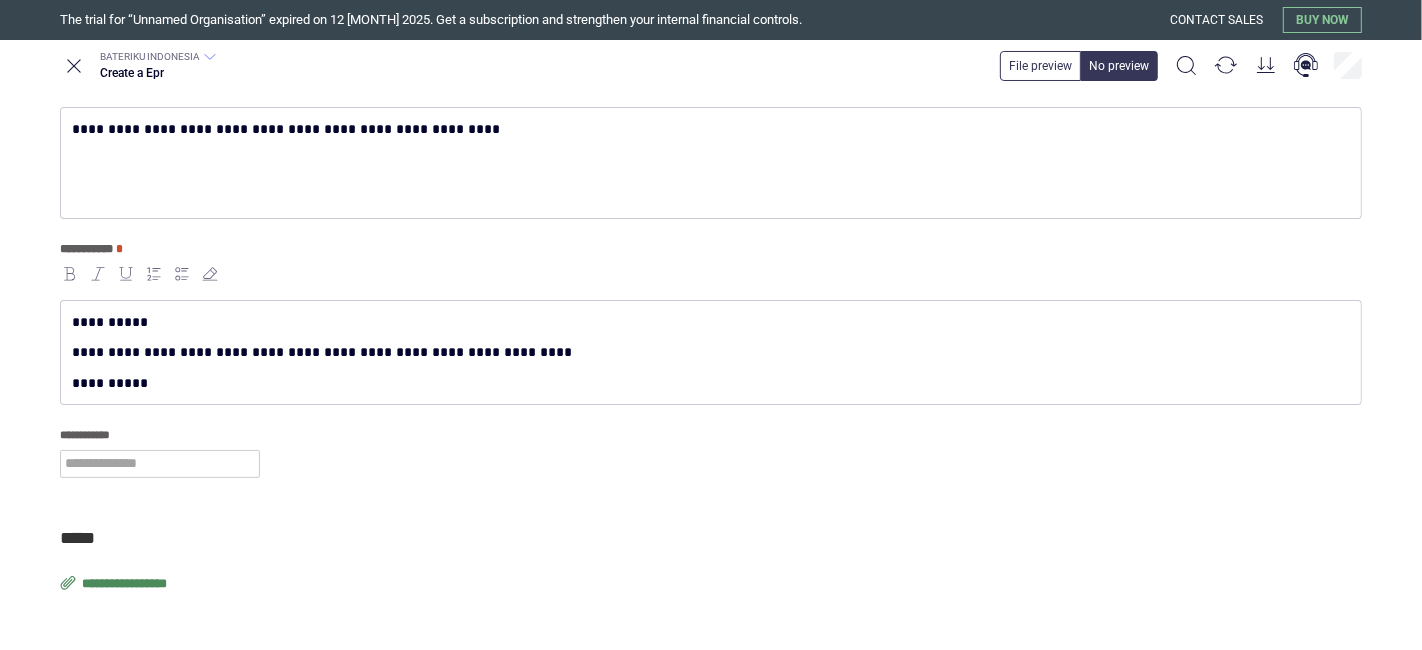 type on "**********" 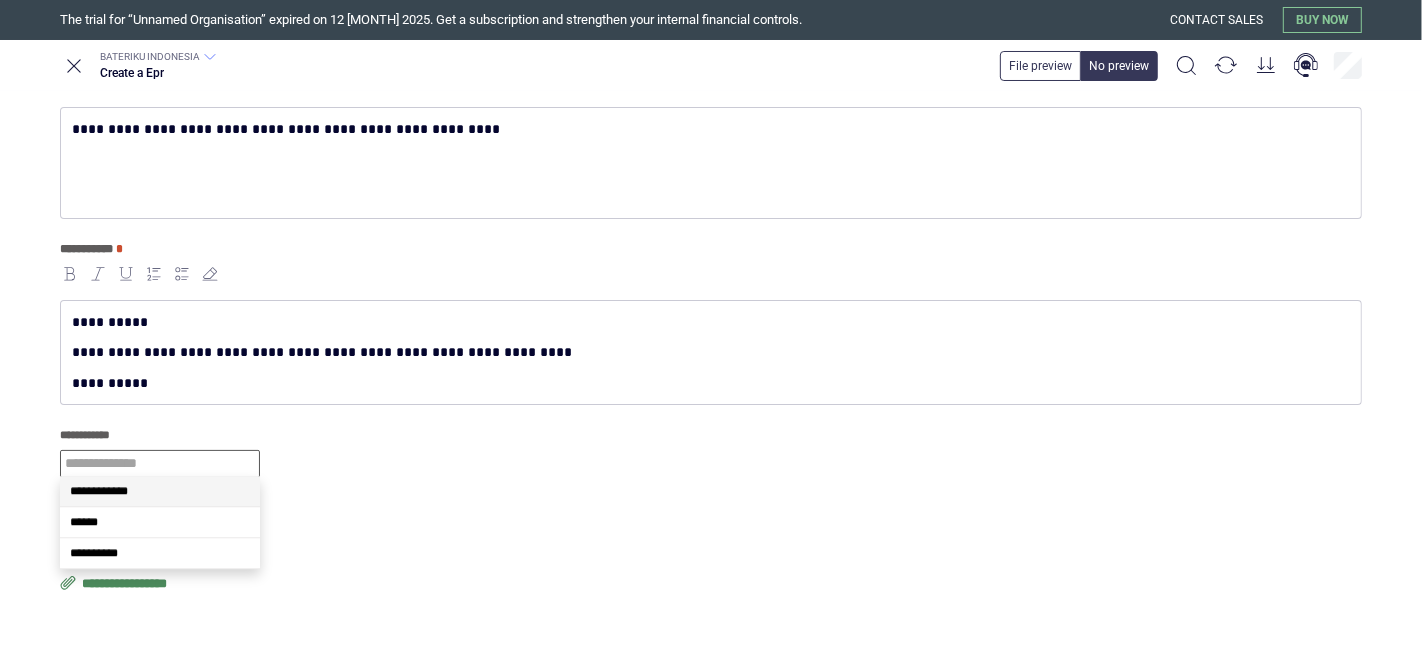 click at bounding box center [160, 464] 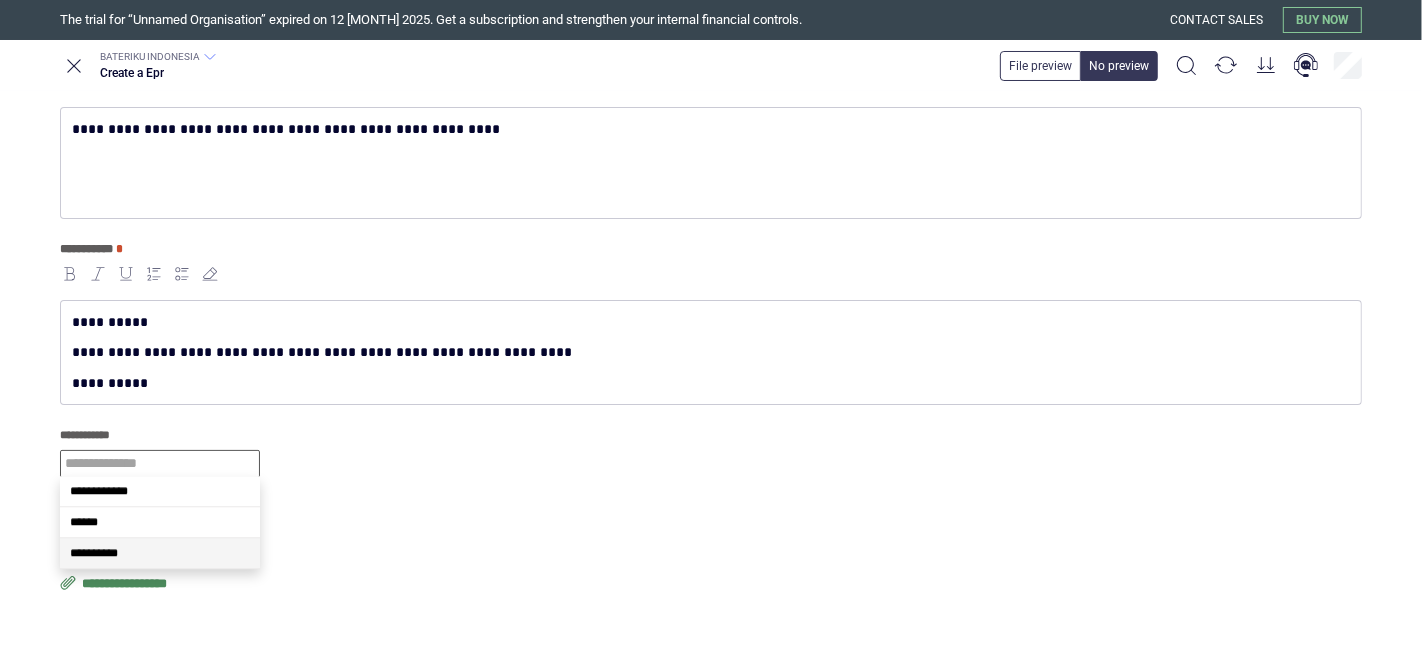 click on "**********" at bounding box center (160, 553) 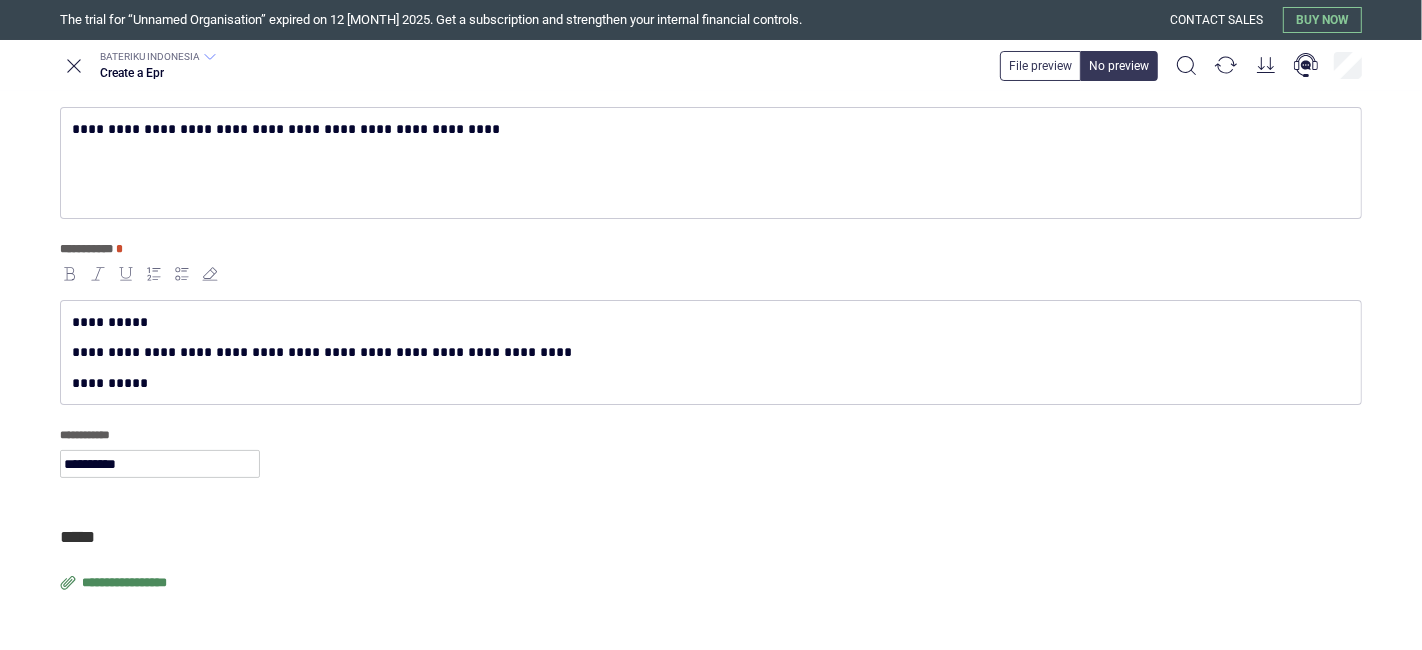 click on "**********" at bounding box center (126, 583) 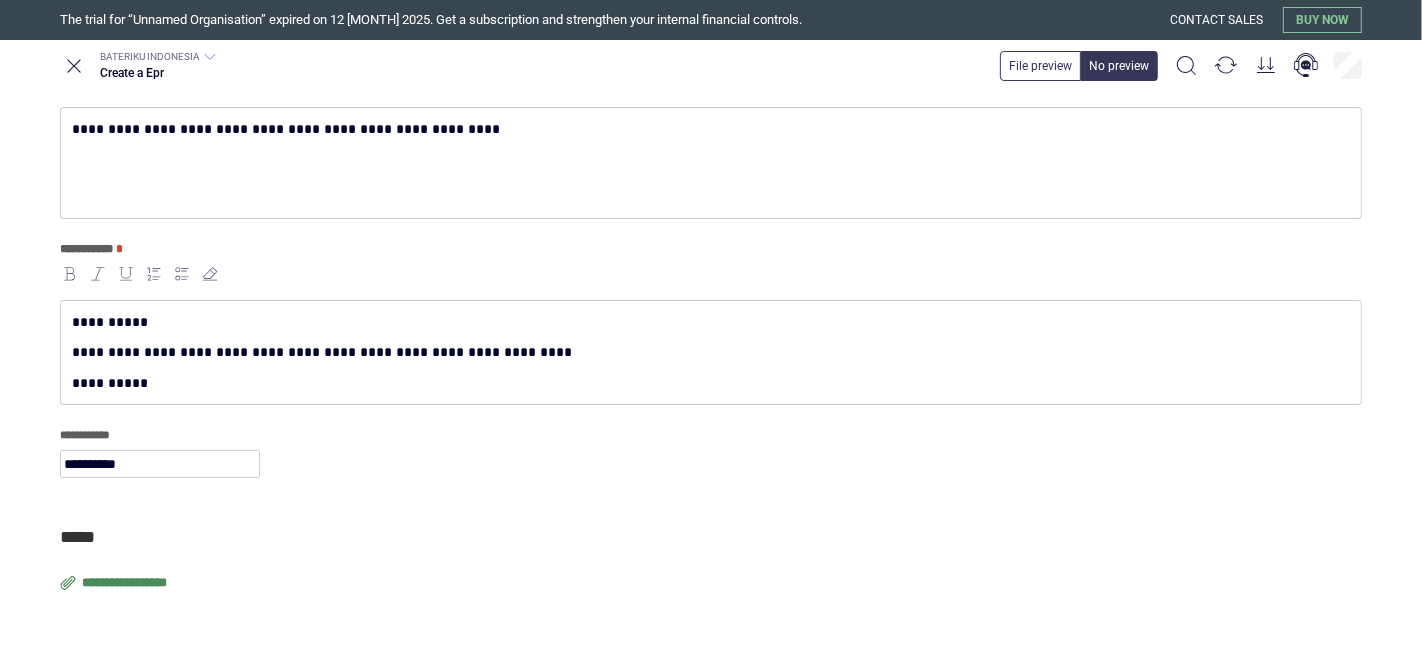 type on "**********" 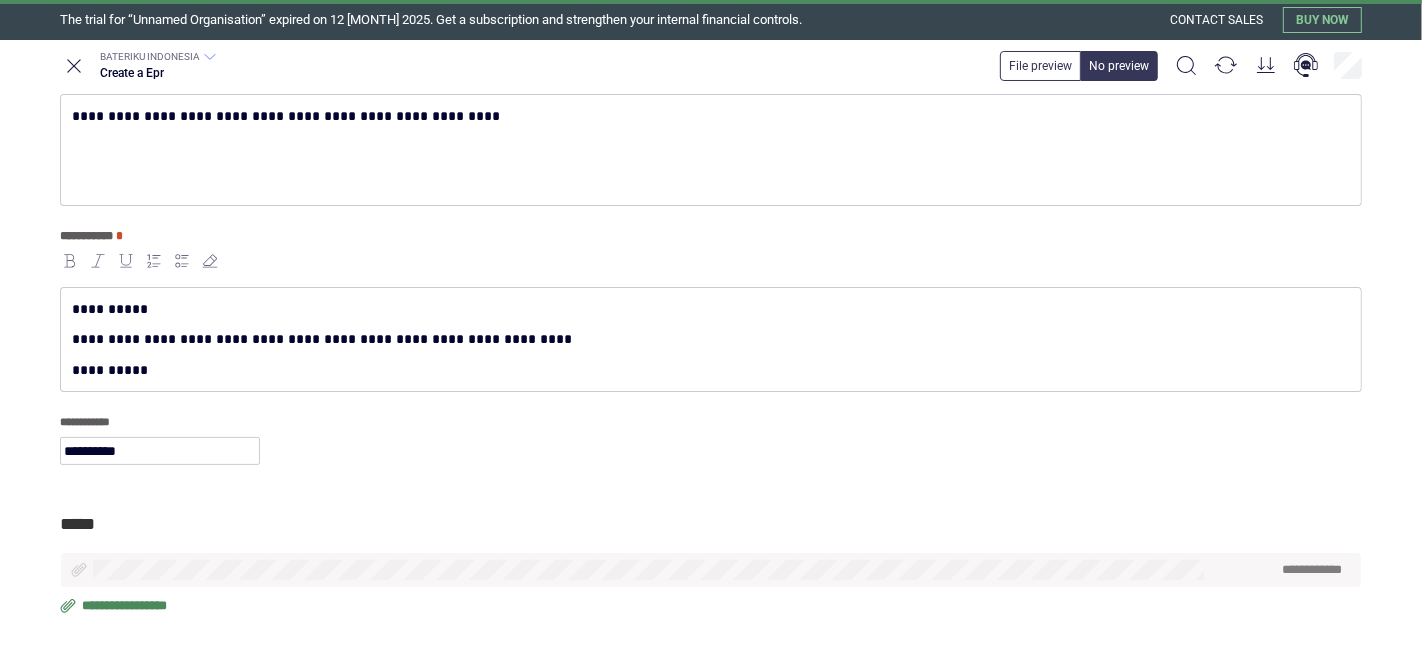 scroll, scrollTop: 300, scrollLeft: 0, axis: vertical 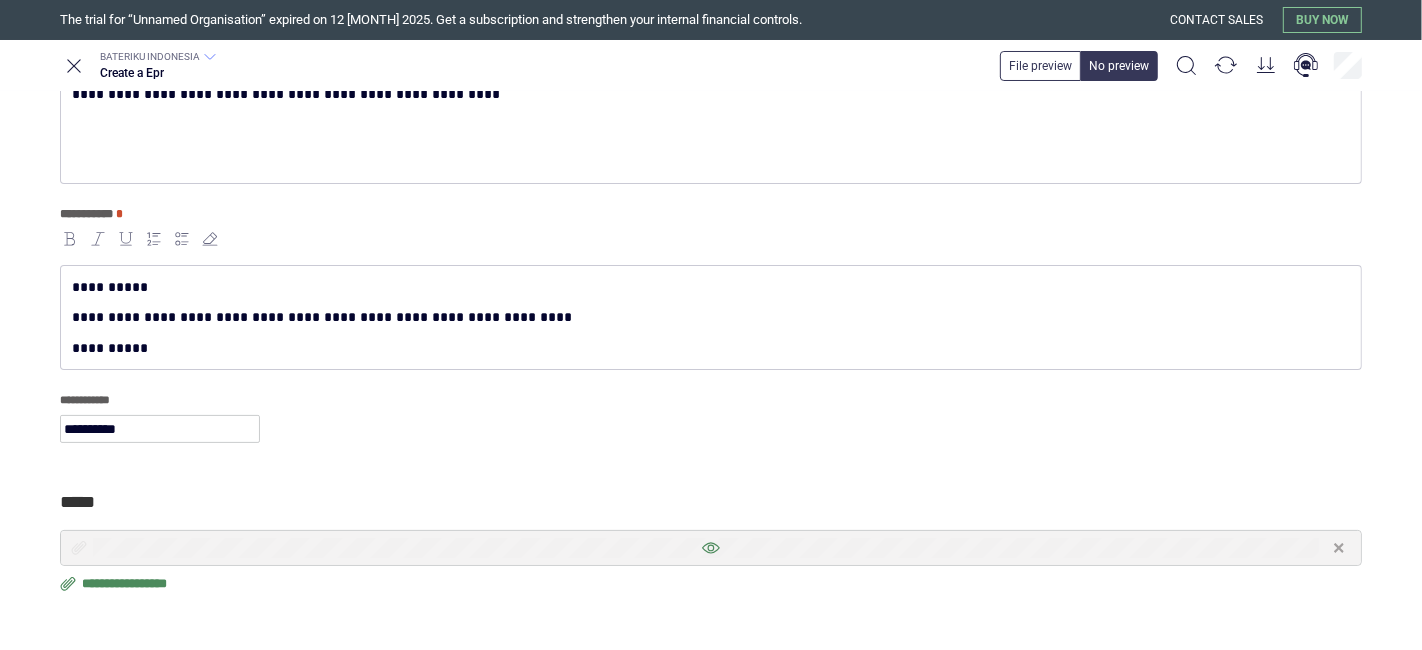 click at bounding box center (711, 548) 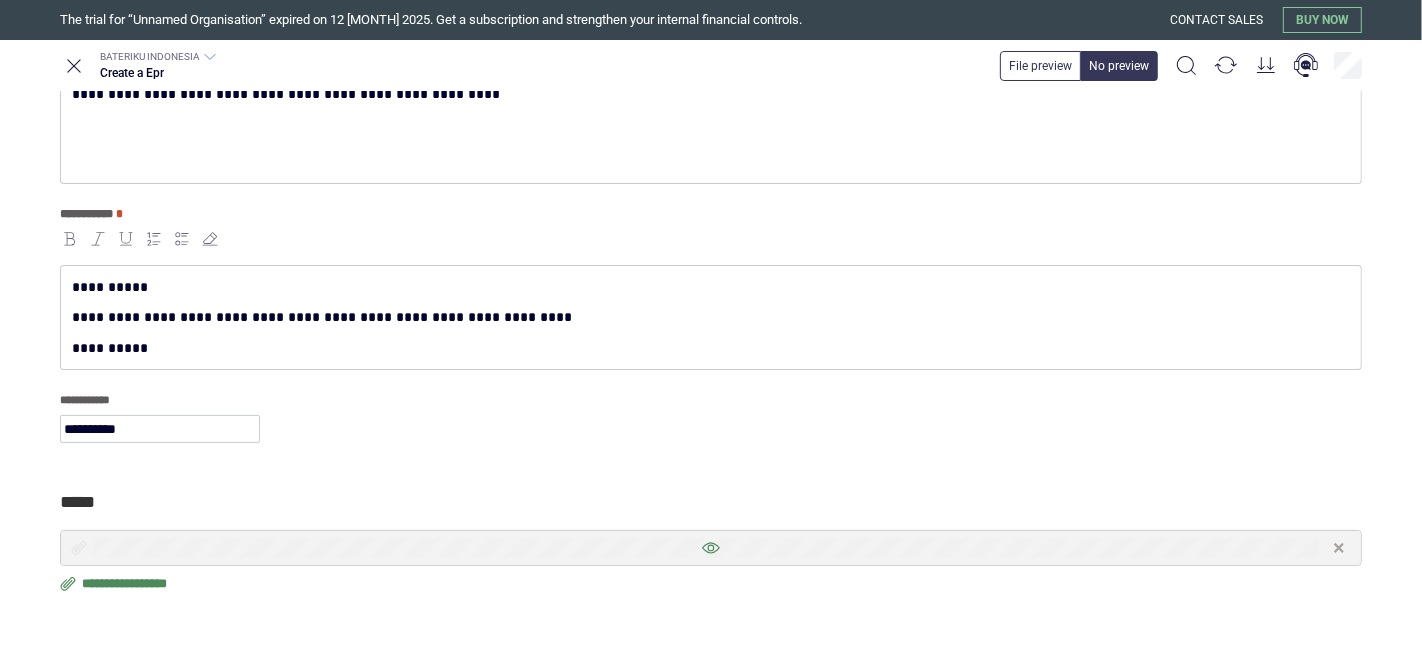 scroll, scrollTop: 268, scrollLeft: 0, axis: vertical 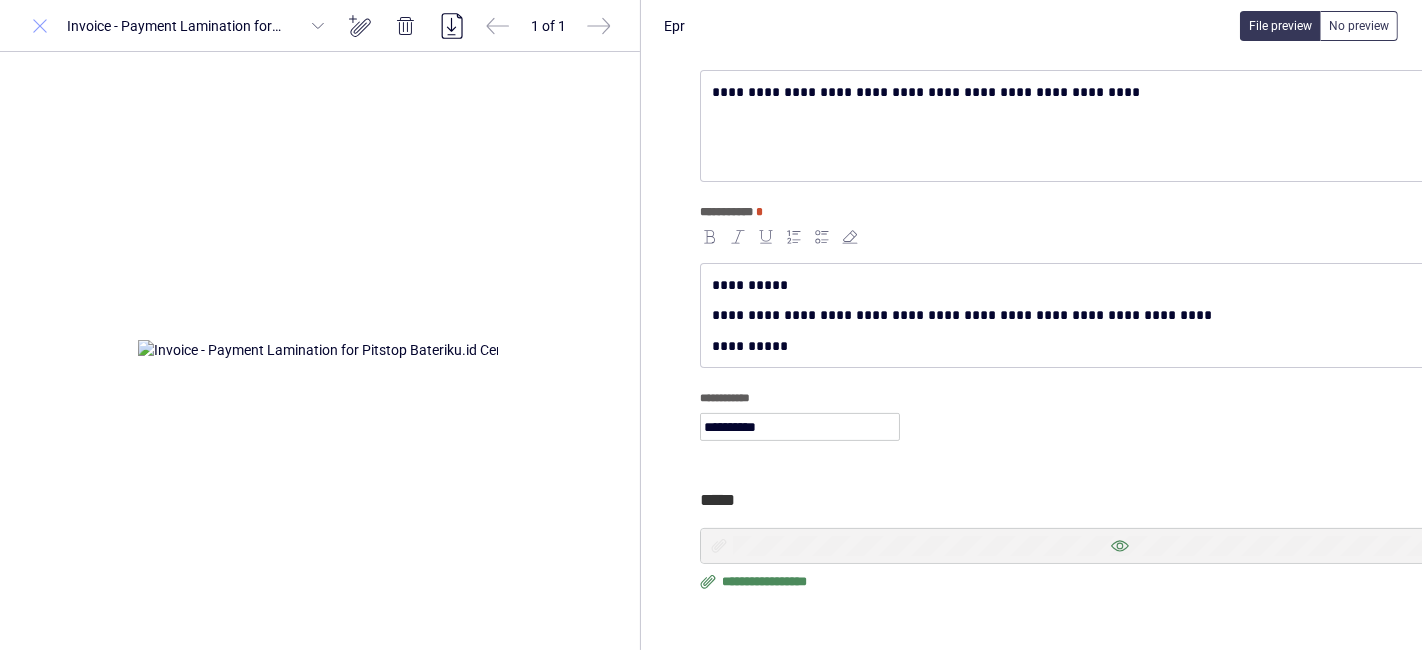 click at bounding box center [40, 26] 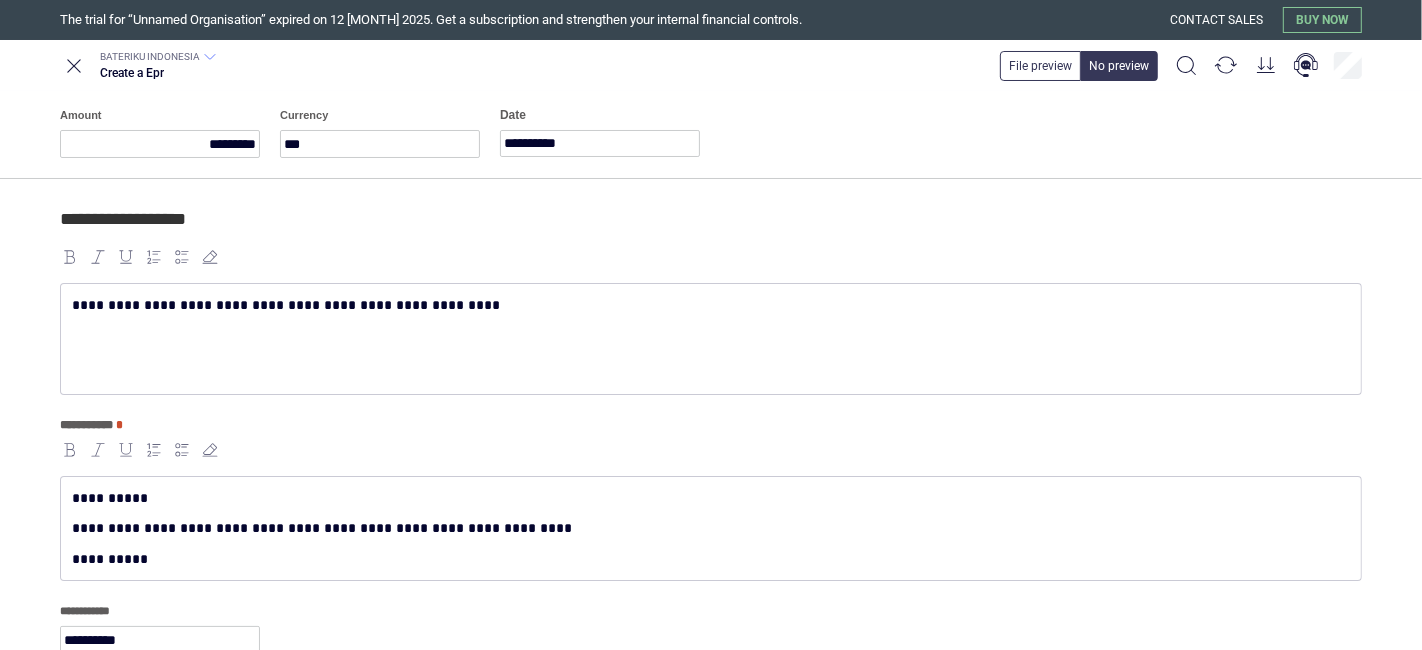 scroll, scrollTop: 0, scrollLeft: 0, axis: both 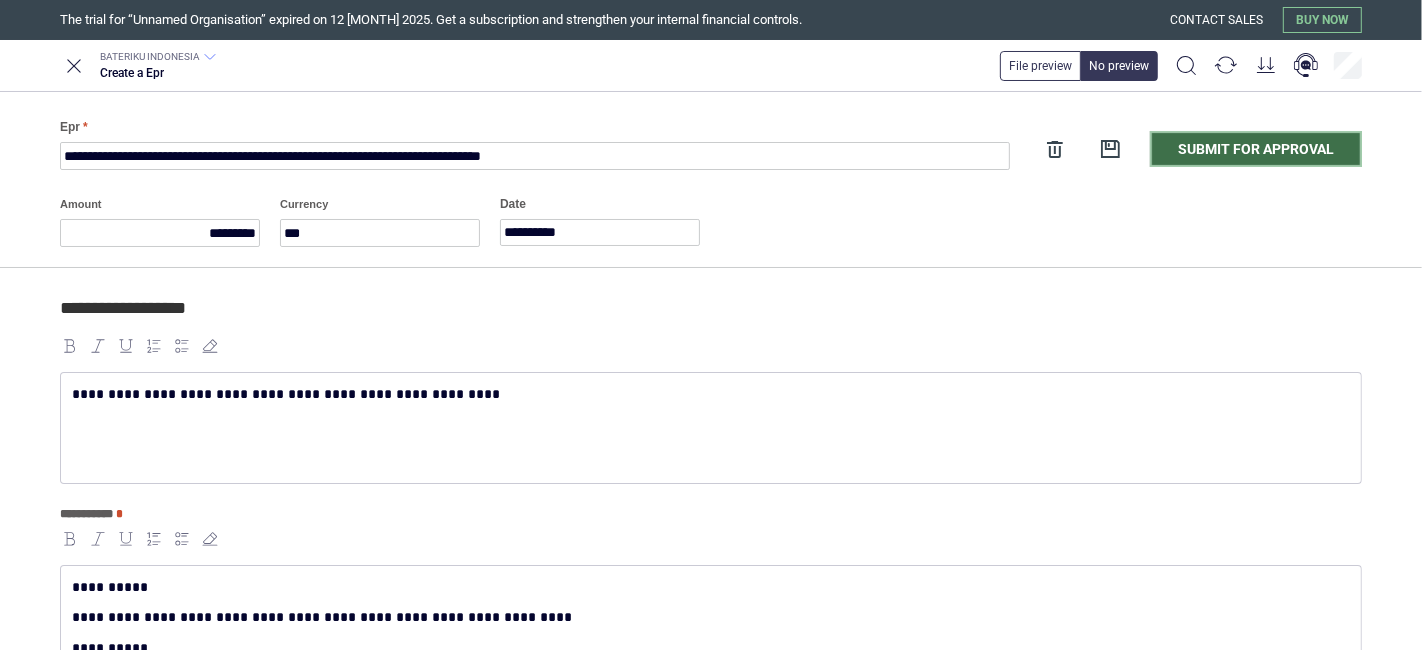 click on "Submit for approval" at bounding box center [1256, 149] 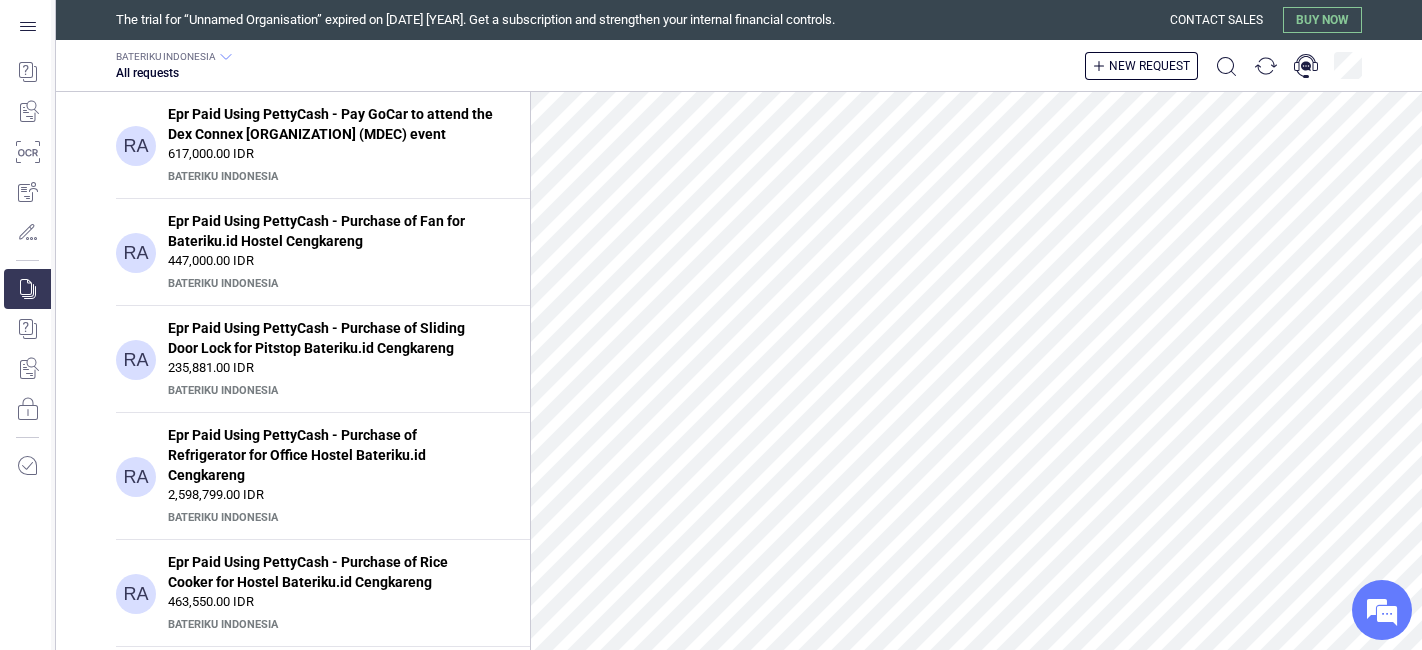 scroll, scrollTop: 0, scrollLeft: 0, axis: both 